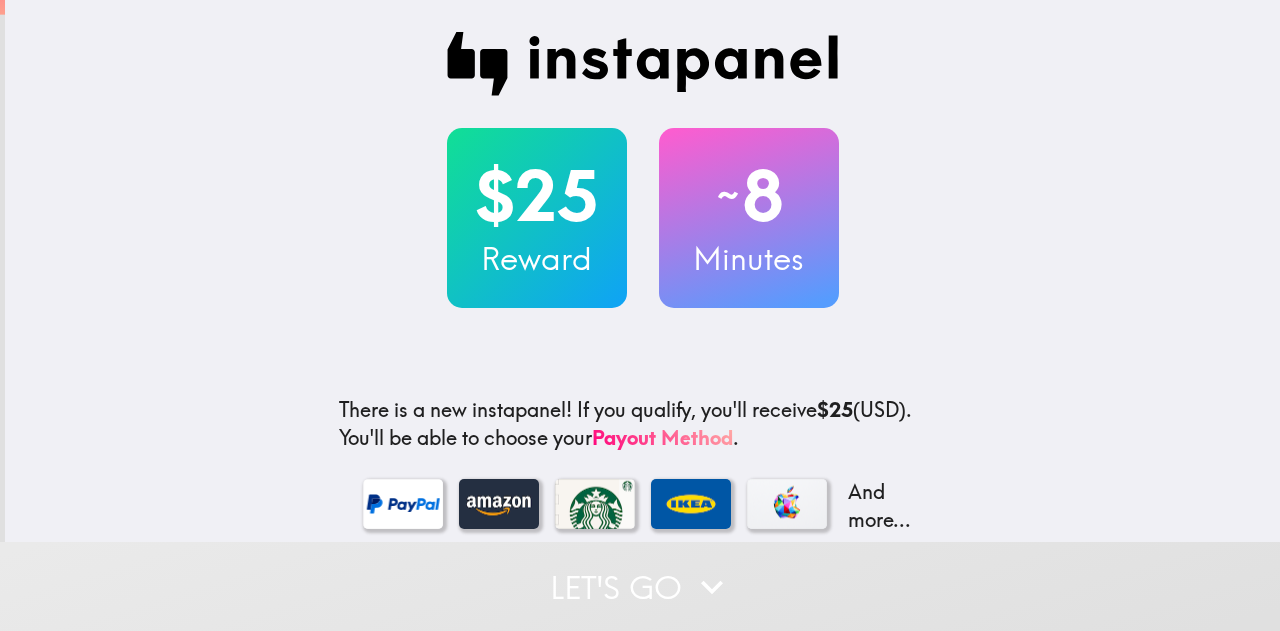 scroll, scrollTop: 0, scrollLeft: 0, axis: both 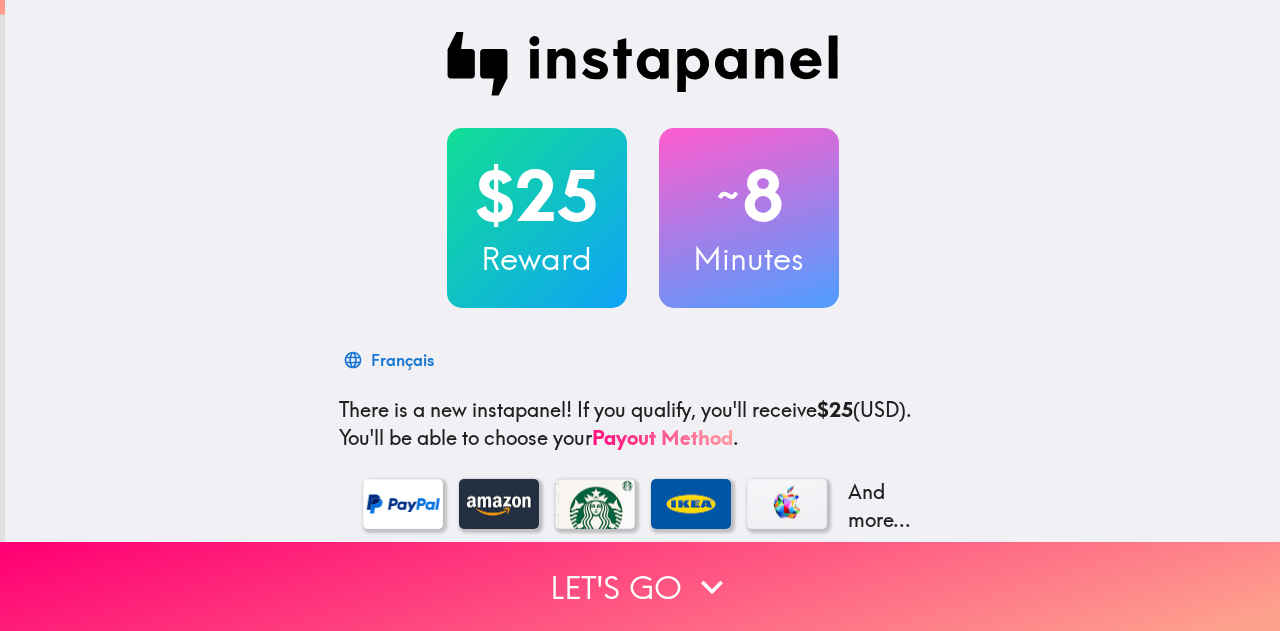 click on "$25 Reward ~ 8 Minutes Français There is a new instapanel!   If you qualify, you'll receive  $25  (USD) .   You'll be able to choose your  Payout Method . And more... You may be asked to record a video answer.   Your responses will  not be made public  and will only be confidentially shared with our clients.   We'll need your email address so we can send you your reward.   For details, see our  Privacy Policy  and  Terms .   This invite is exclusively for you, please do not share it.   Complete it soon because spots are limited.   To learn more about Instapanel, check out  [DOMAIN_NAME] . For questions or help, email us at  [EMAIL_ADDRESS][DOMAIN_NAME] ." at bounding box center (642, 436) 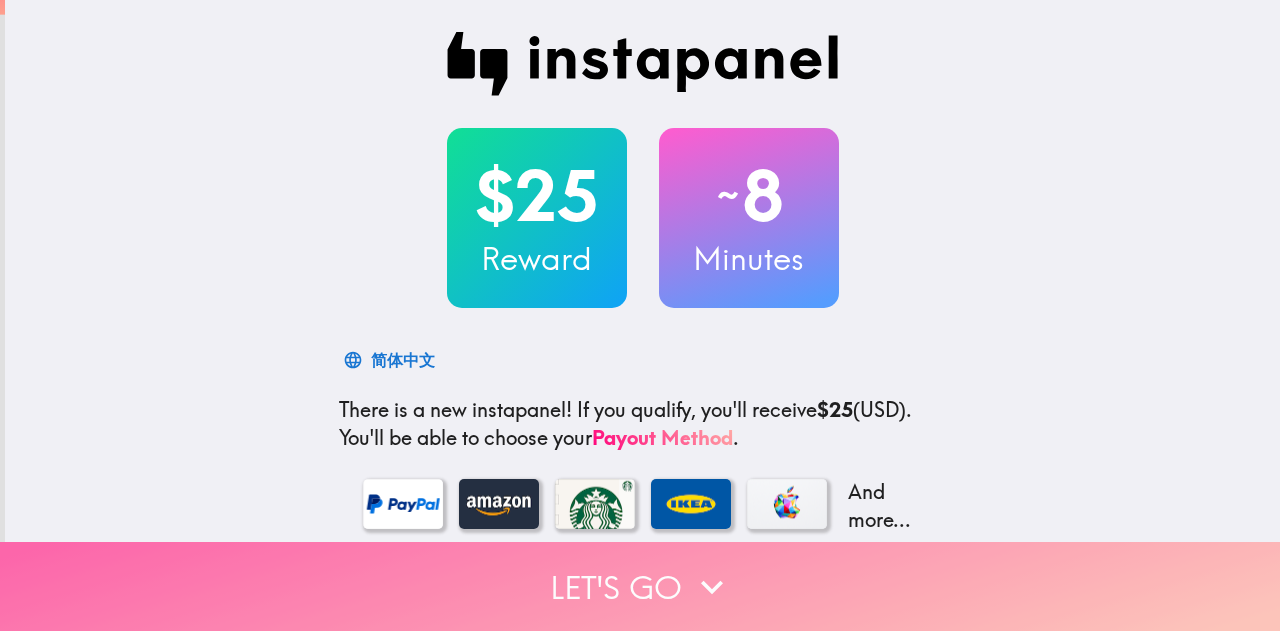 click on "Let's go" at bounding box center [640, 586] 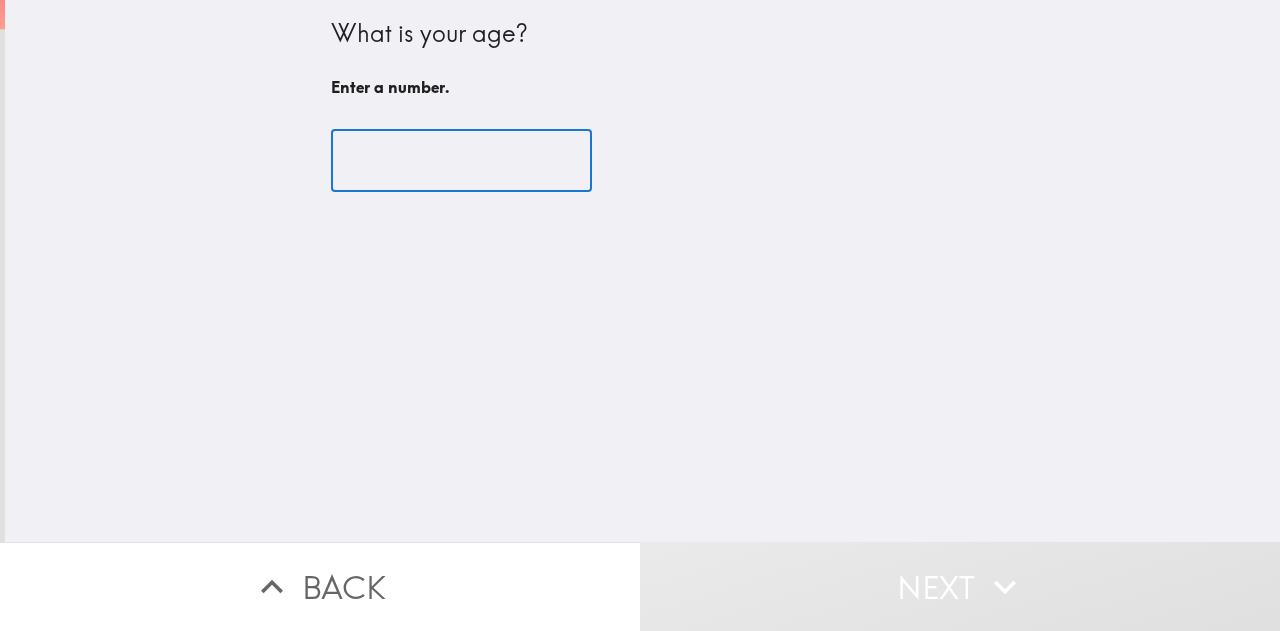 click at bounding box center (461, 161) 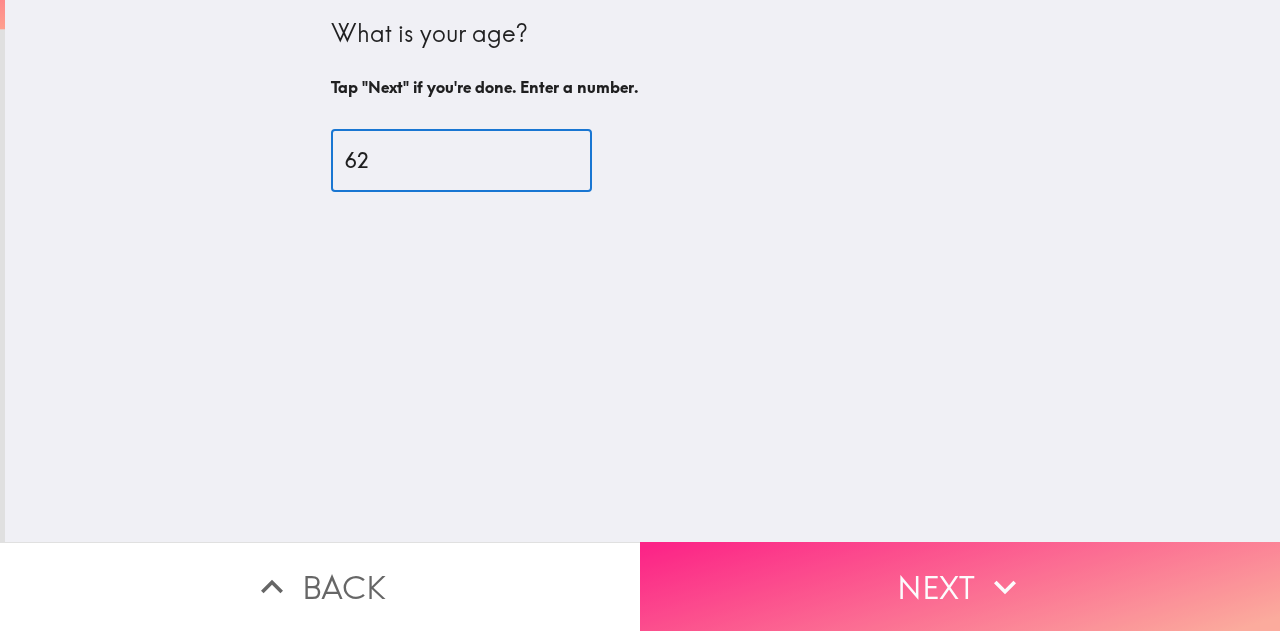 type on "62" 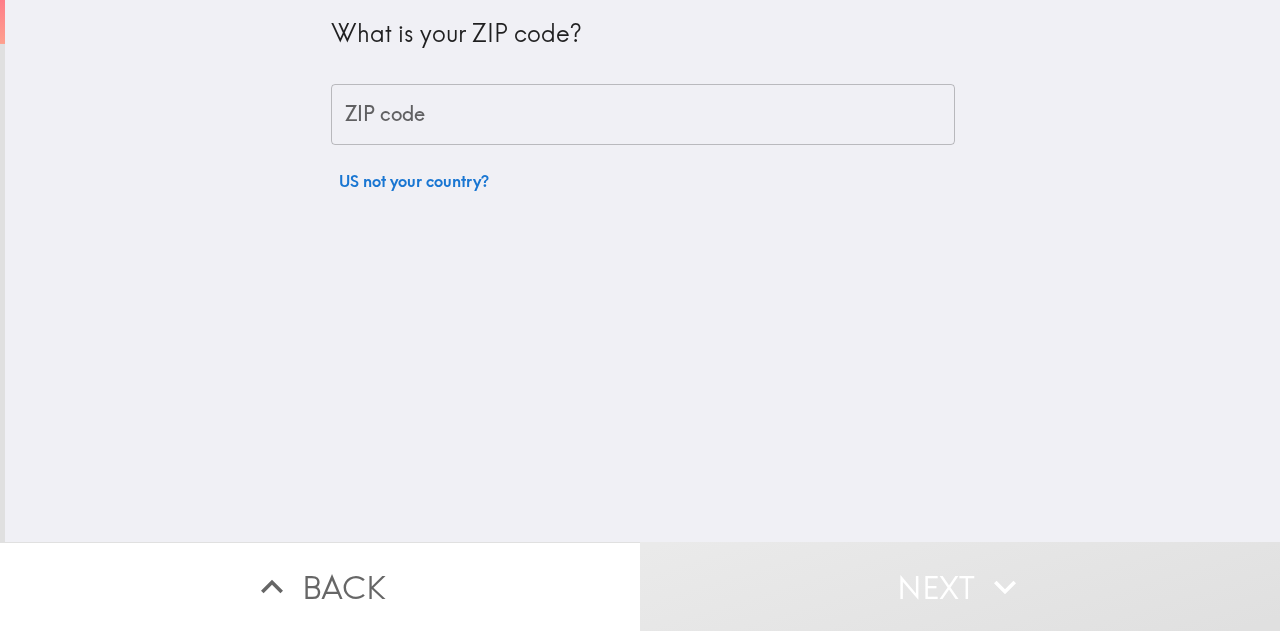 click on "What is your ZIP code?" at bounding box center (643, 34) 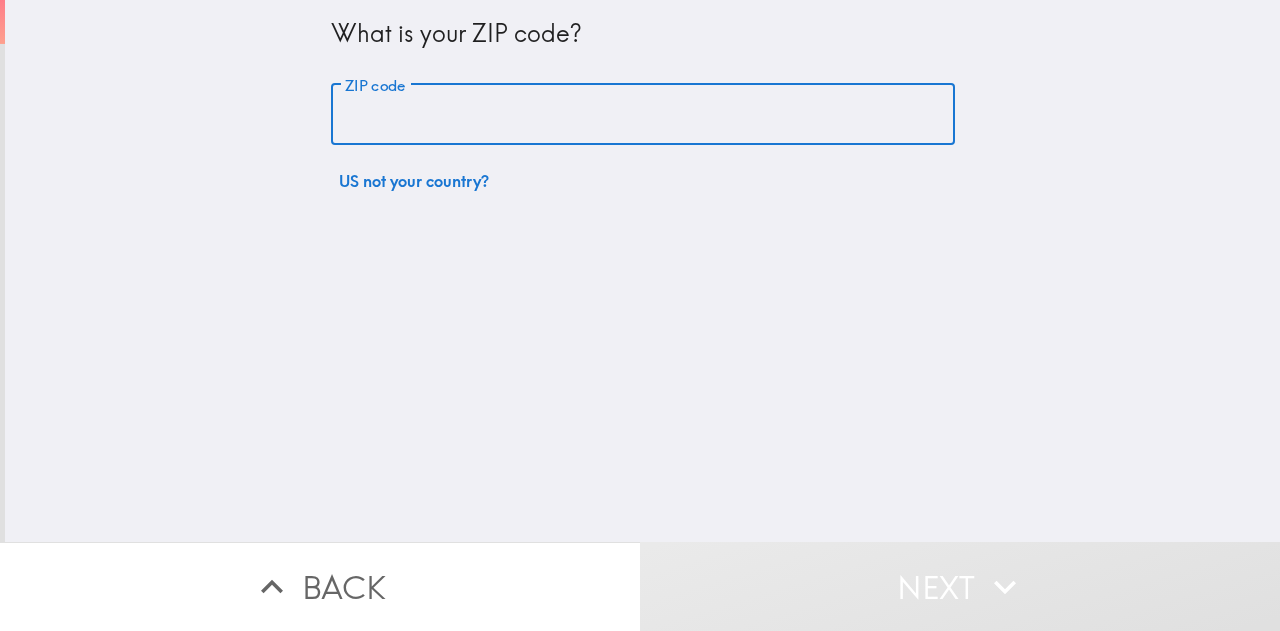 type on "10018" 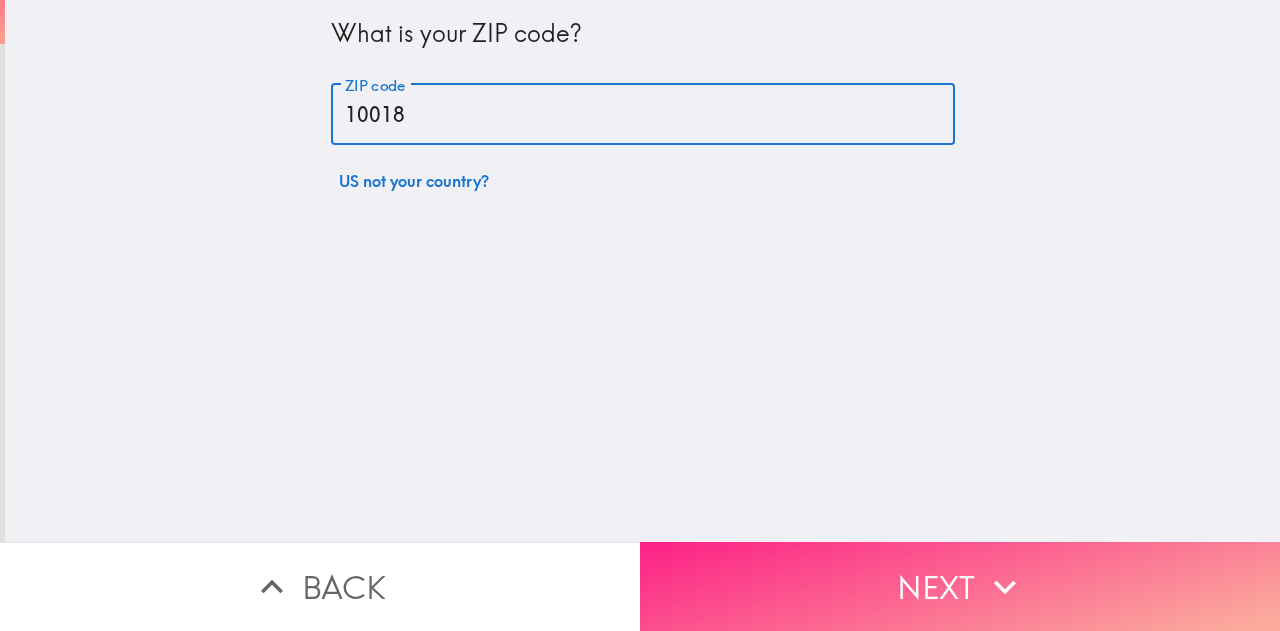 click on "Next" at bounding box center (960, 586) 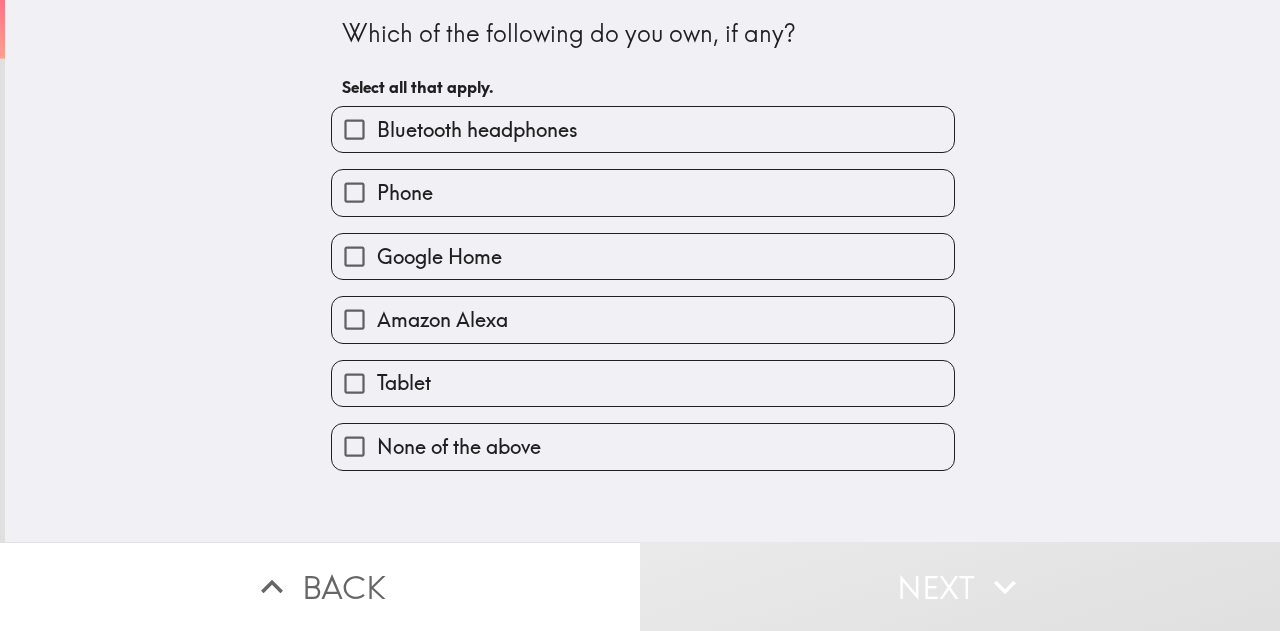 click on "Bluetooth headphones" at bounding box center [354, 129] 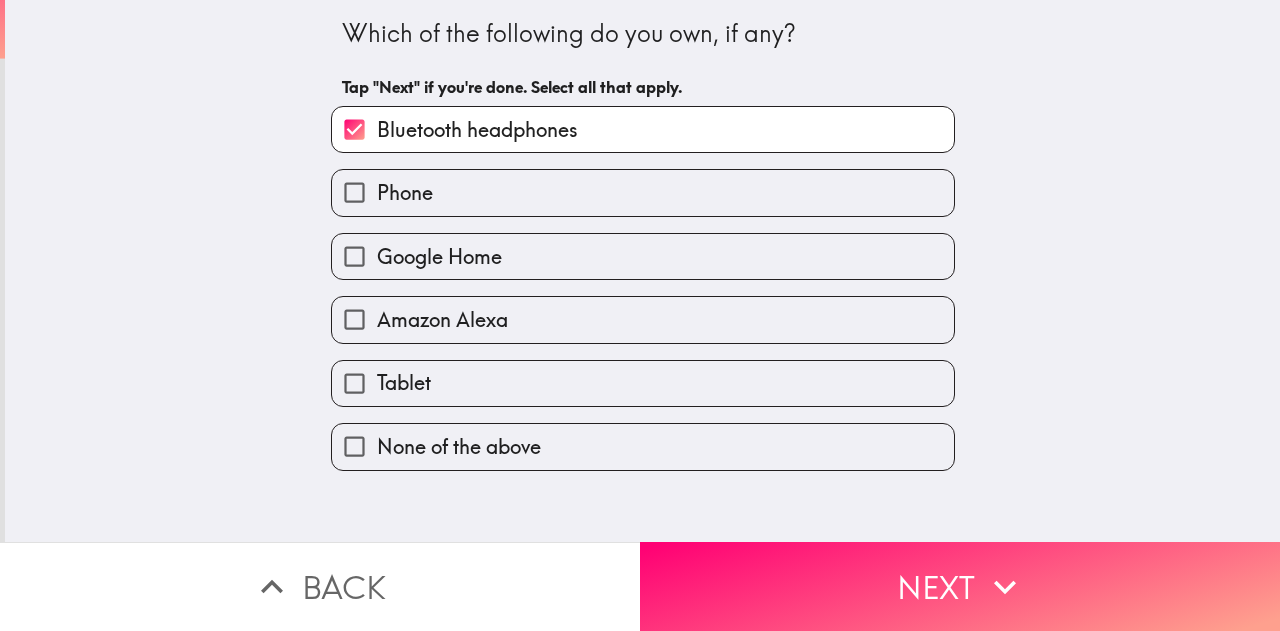 click on "Phone" at bounding box center (354, 192) 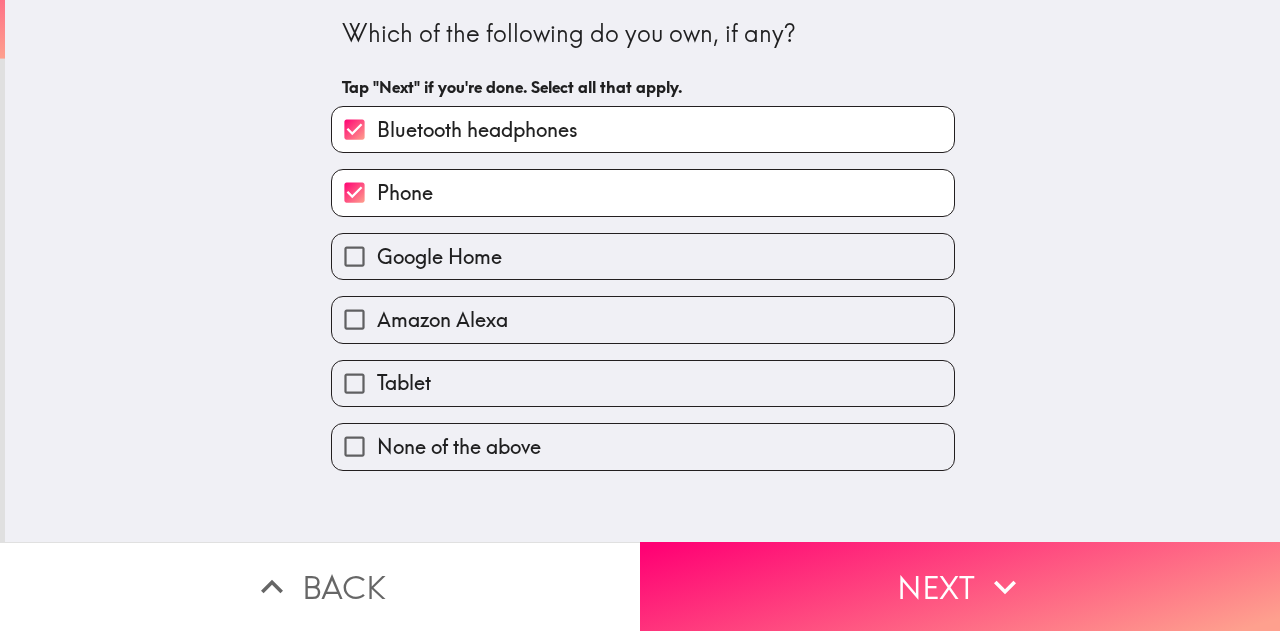 click on "Amazon Alexa" at bounding box center [354, 319] 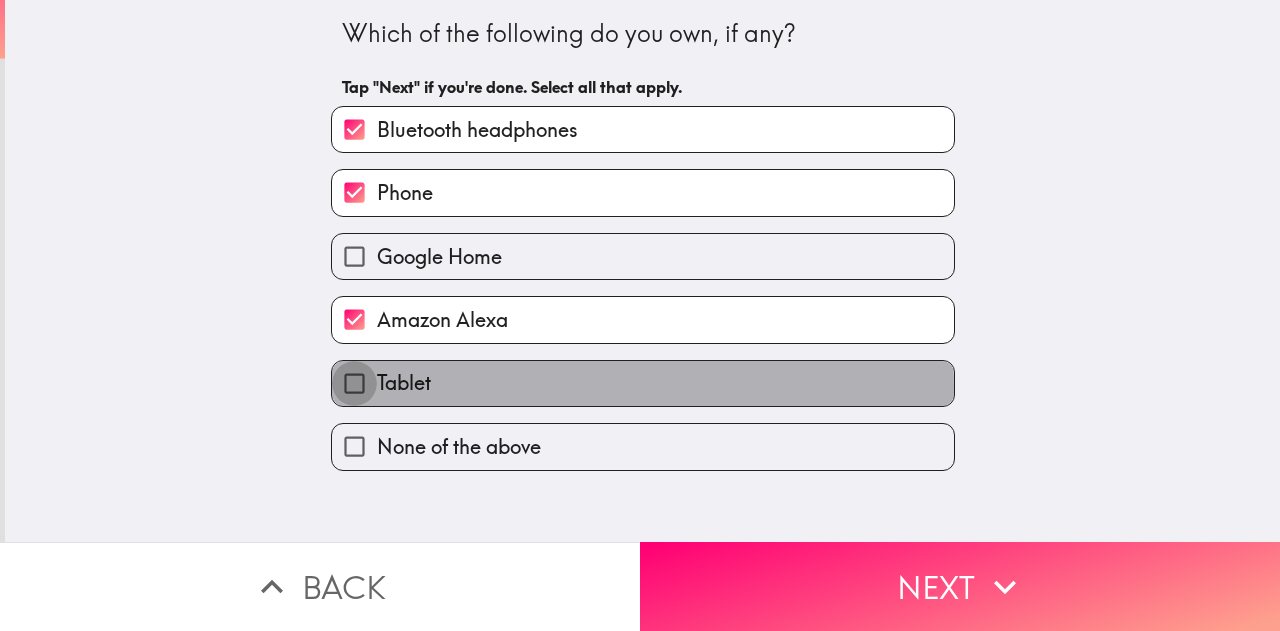 click on "Tablet" at bounding box center (354, 383) 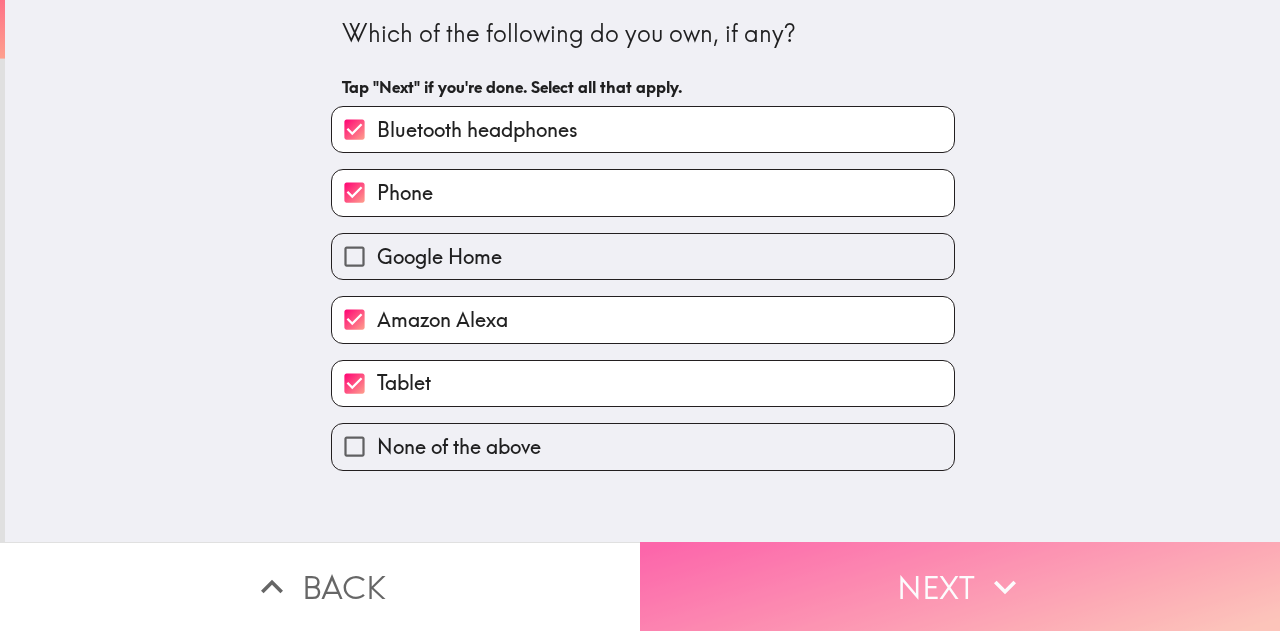 click on "Next" at bounding box center (960, 586) 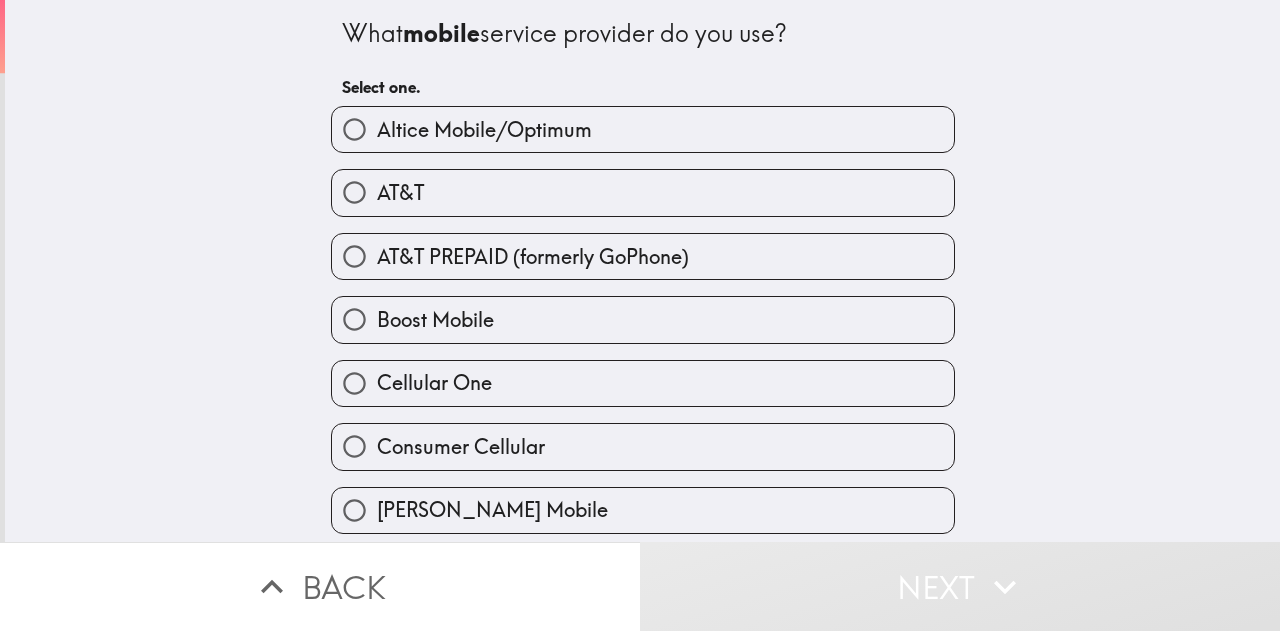 click on "AT&T" at bounding box center [354, 192] 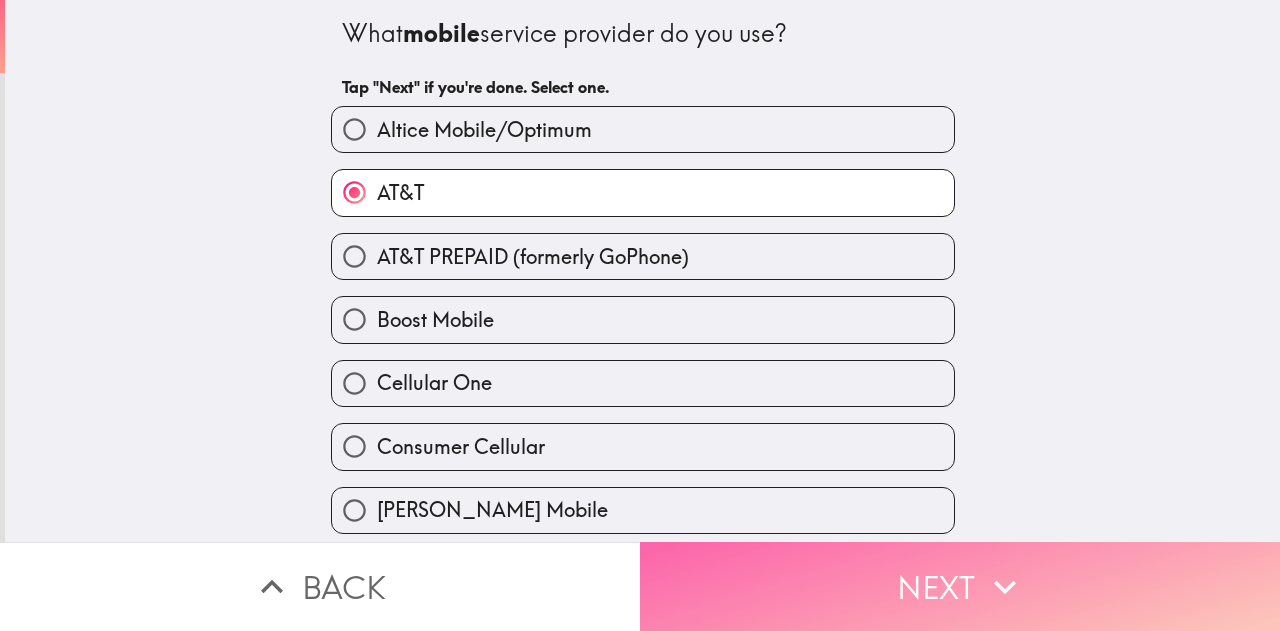 click on "Next" at bounding box center (960, 586) 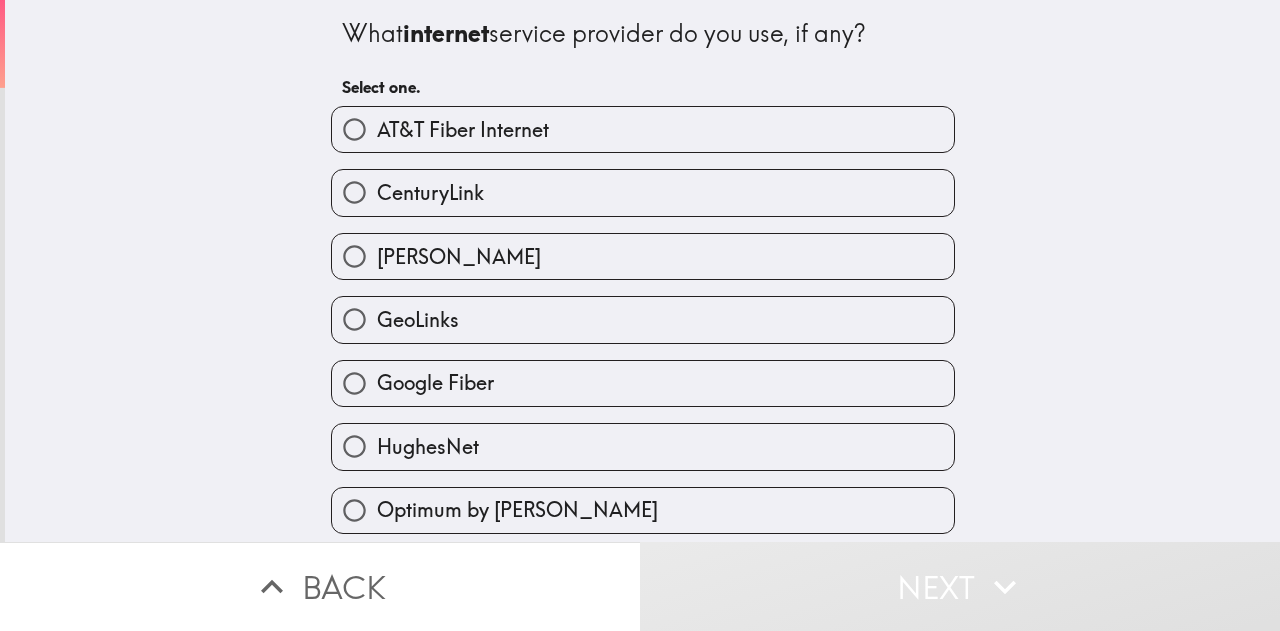 click on "What  internet  service provider do you use, if any? Select one. AT&T Fiber Internet CenturyLink [PERSON_NAME] GeoLinks Google Fiber HughesNet Optimum by Altice Quantum Fiber Rise Broadband Spectrum T-Mobile 5G Home Internet US Cellular Verizon Fios Viasat Internet WOW (Wide Open West) Xfinity Ziply fiber Other I do not have home internet" at bounding box center [642, 271] 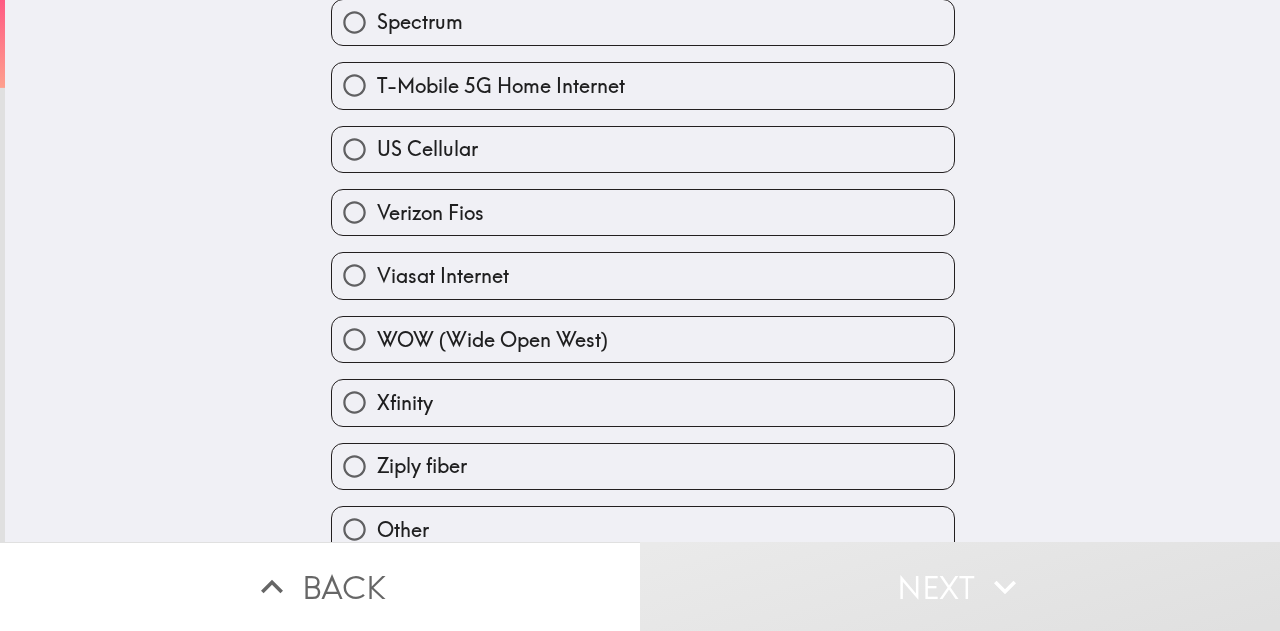 scroll, scrollTop: 680, scrollLeft: 0, axis: vertical 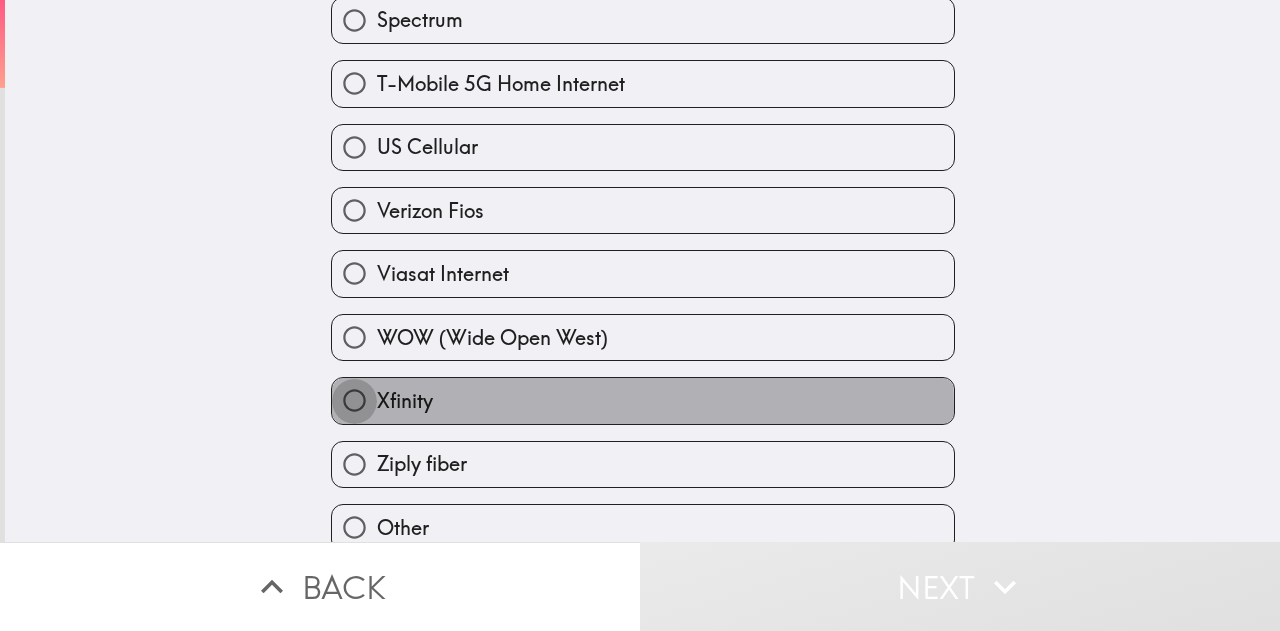 click on "Xfinity" at bounding box center [354, 400] 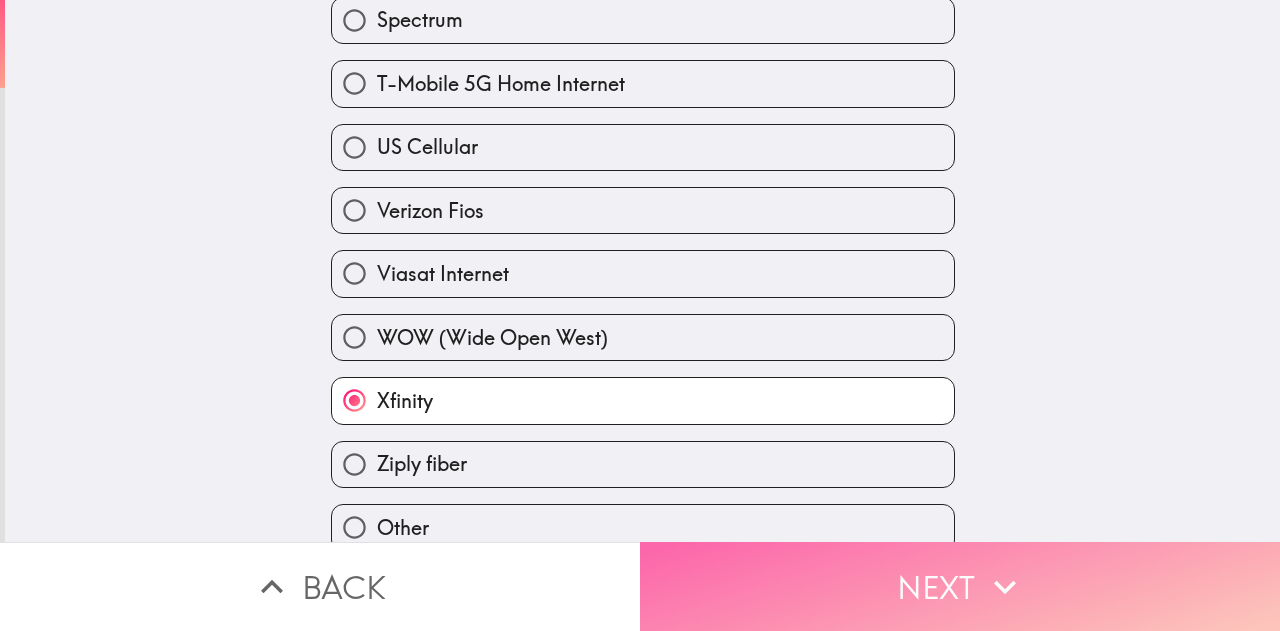 click on "Next" at bounding box center [960, 586] 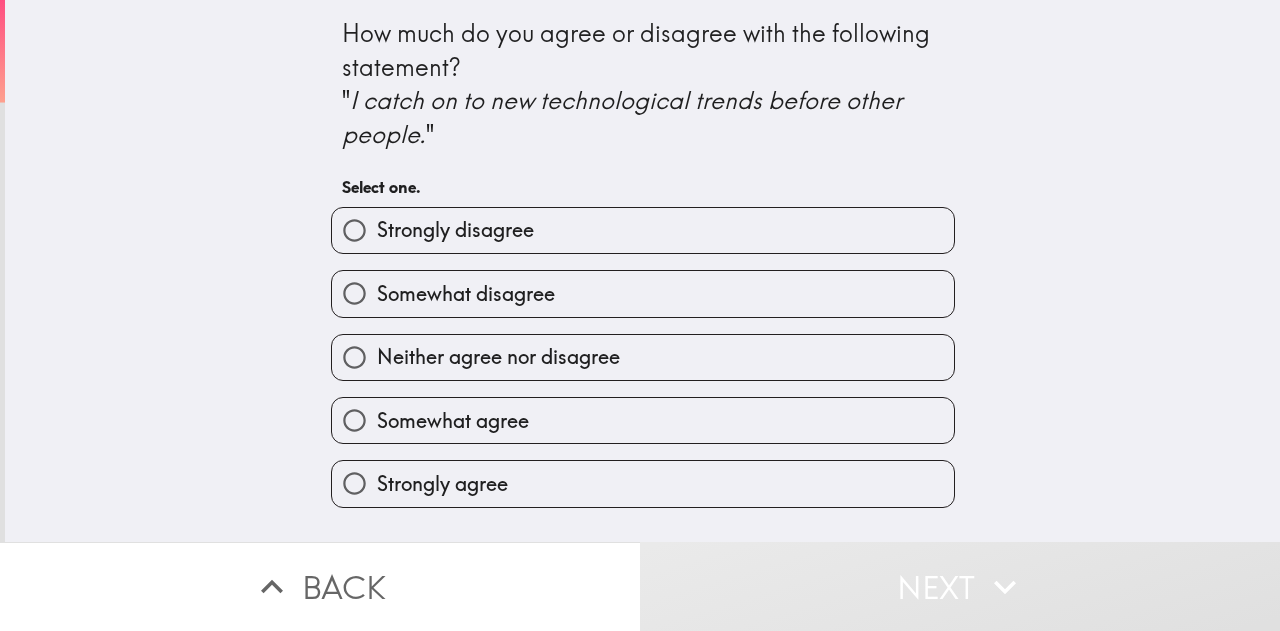 scroll, scrollTop: 0, scrollLeft: 0, axis: both 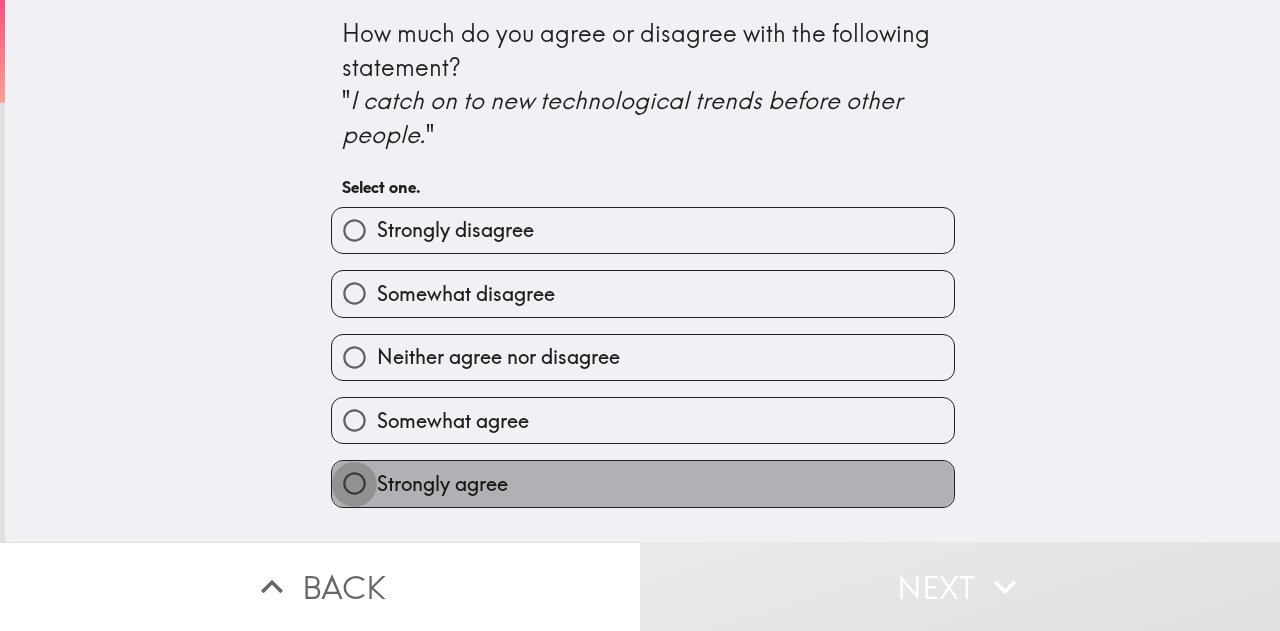 click on "Strongly agree" at bounding box center [354, 483] 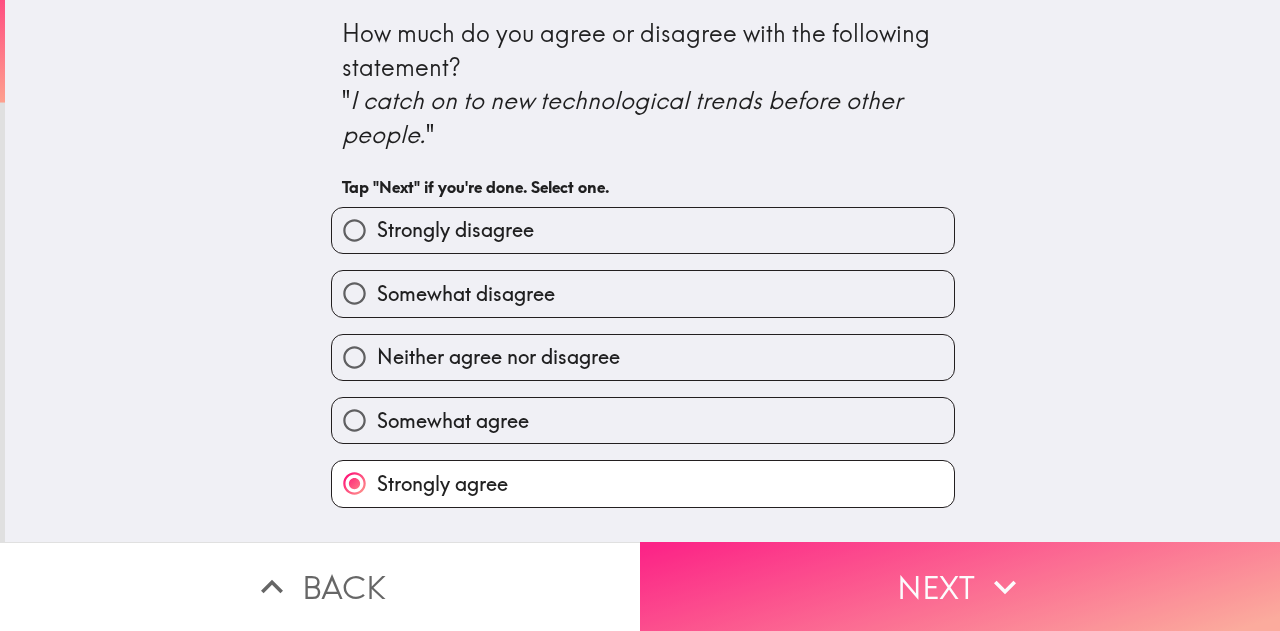 click on "Next" at bounding box center [960, 586] 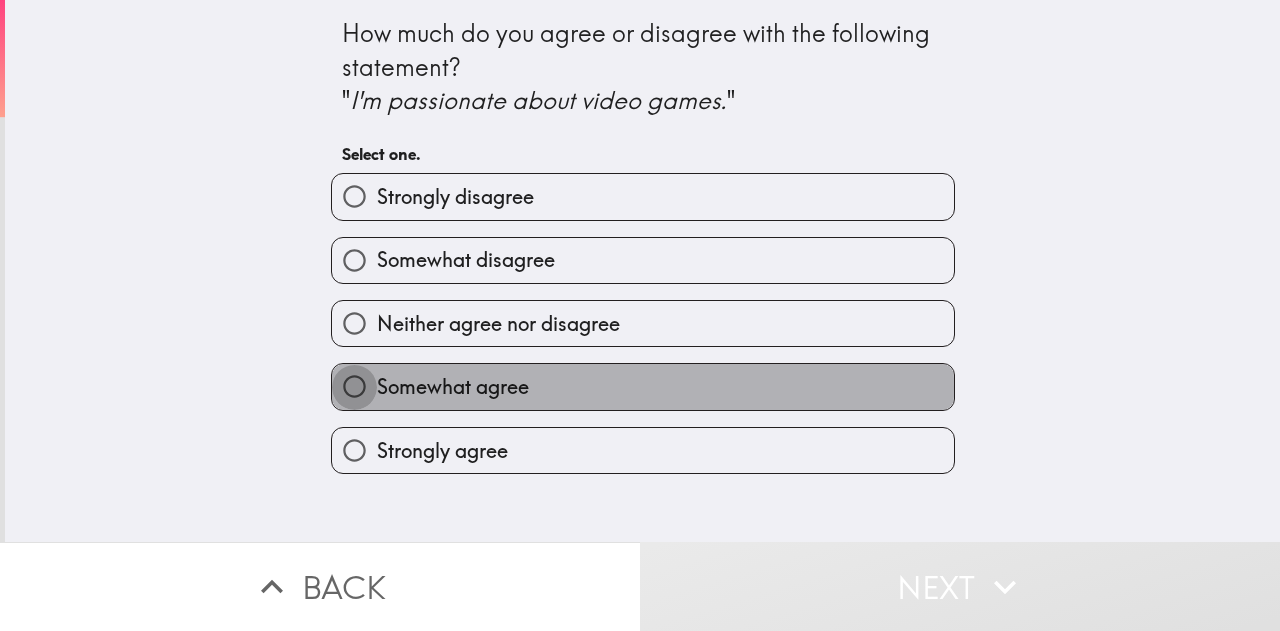 click on "Somewhat agree" at bounding box center [354, 386] 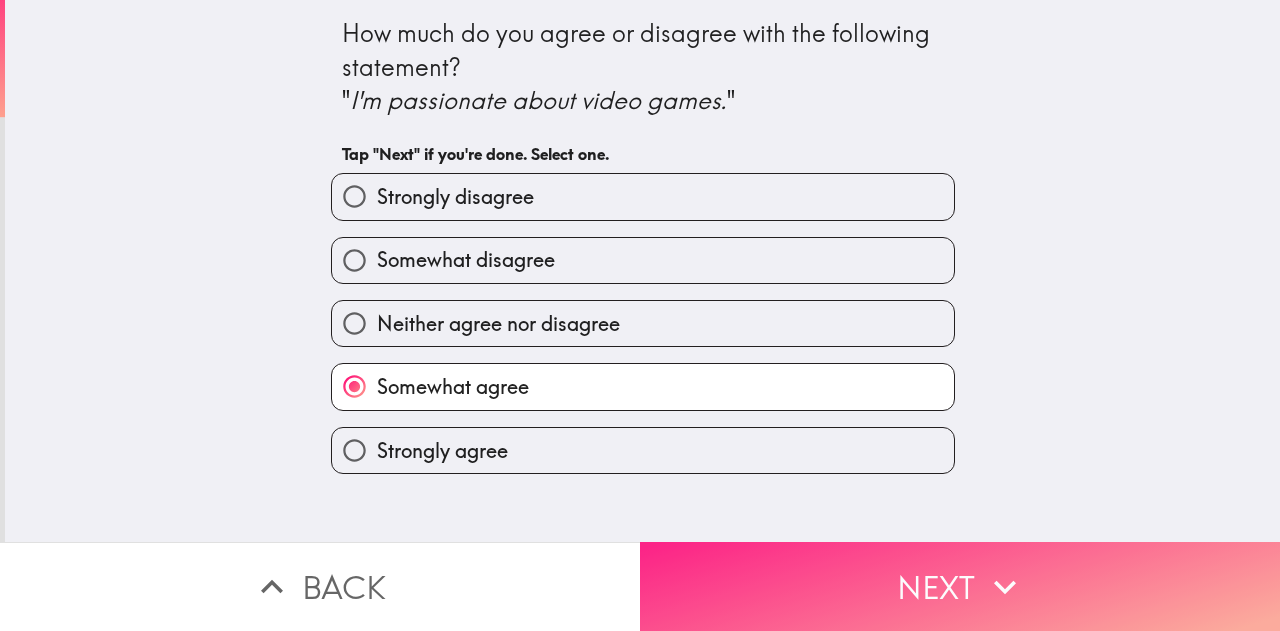 click on "Next" at bounding box center (960, 586) 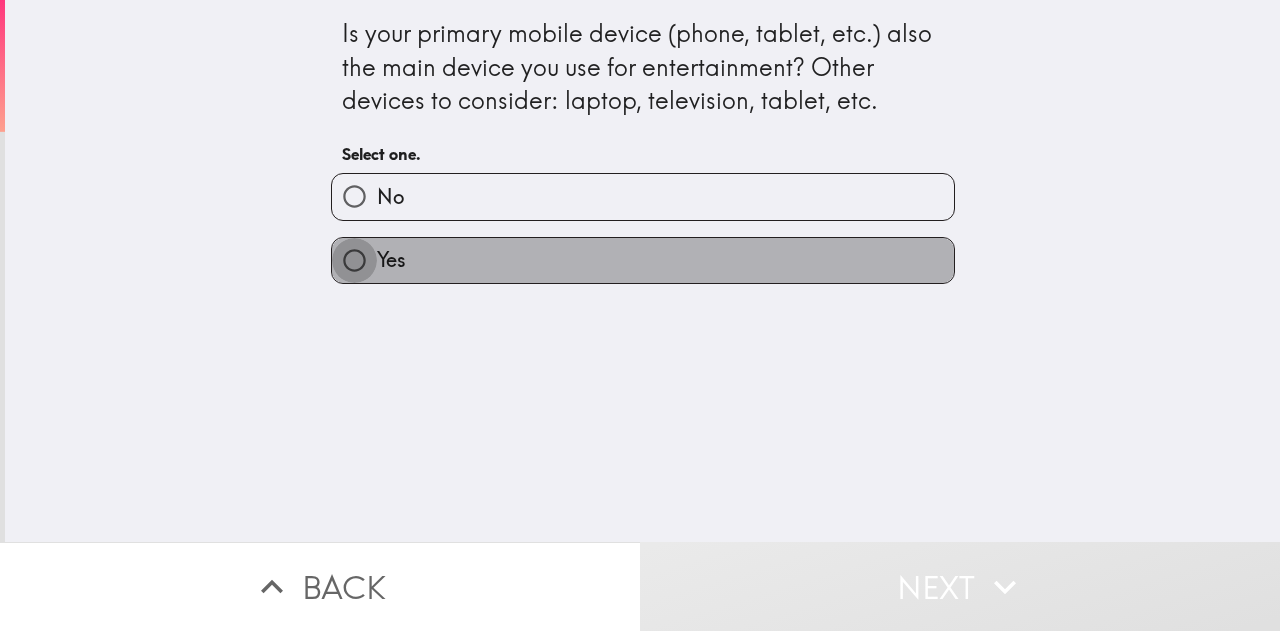 click on "Yes" at bounding box center [354, 260] 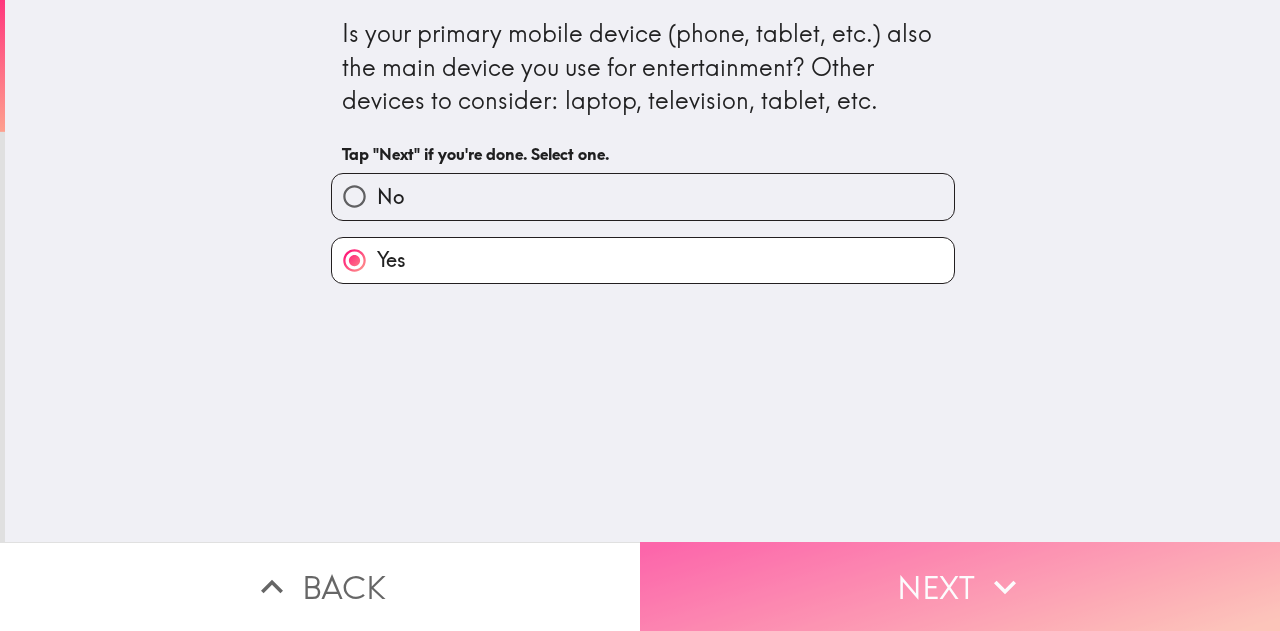 click on "Next" at bounding box center [960, 586] 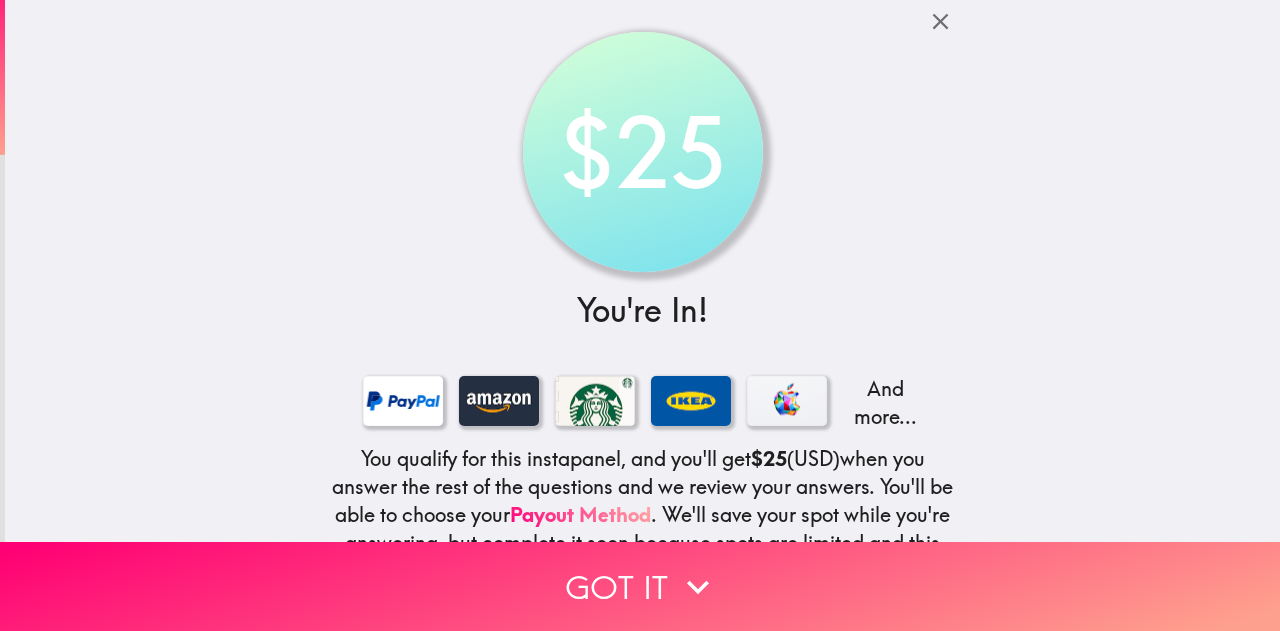 click on "$25" at bounding box center (642, 151) 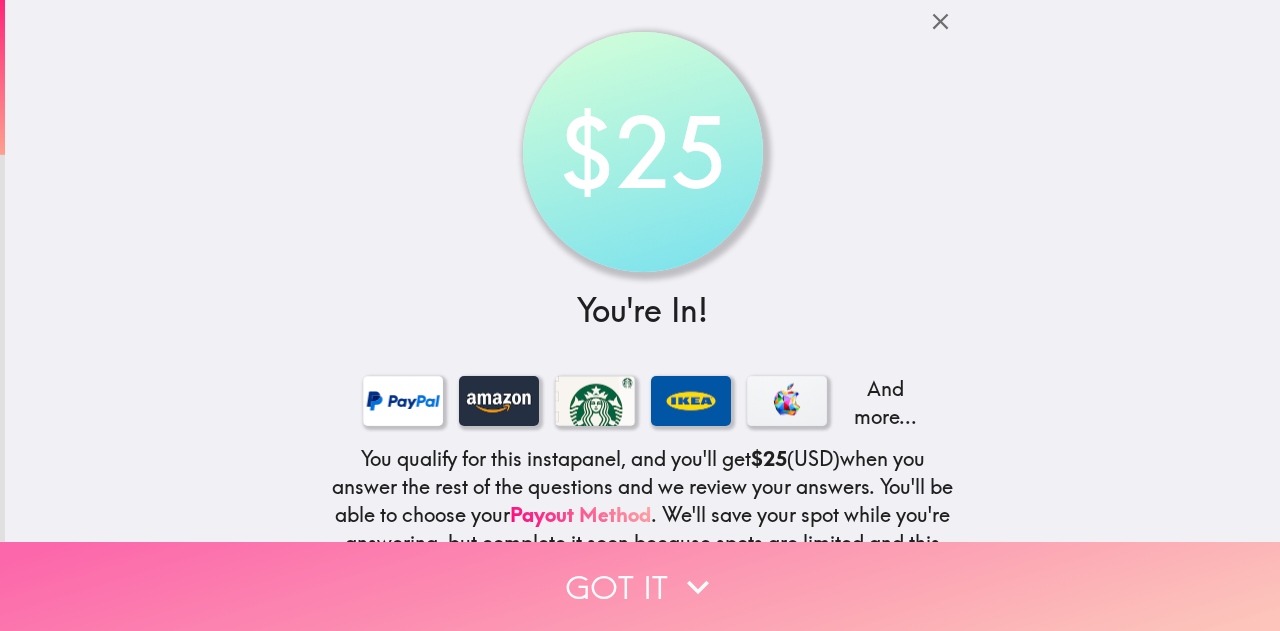 click on "Got it" at bounding box center (640, 586) 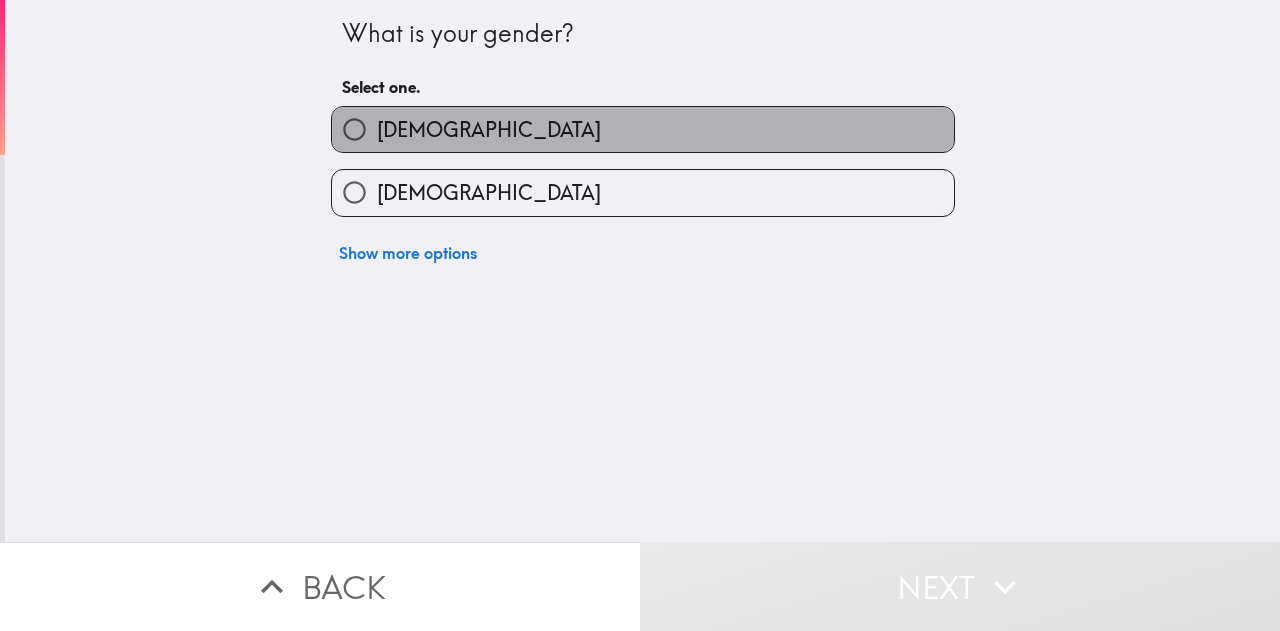 click on "[DEMOGRAPHIC_DATA]" at bounding box center (489, 130) 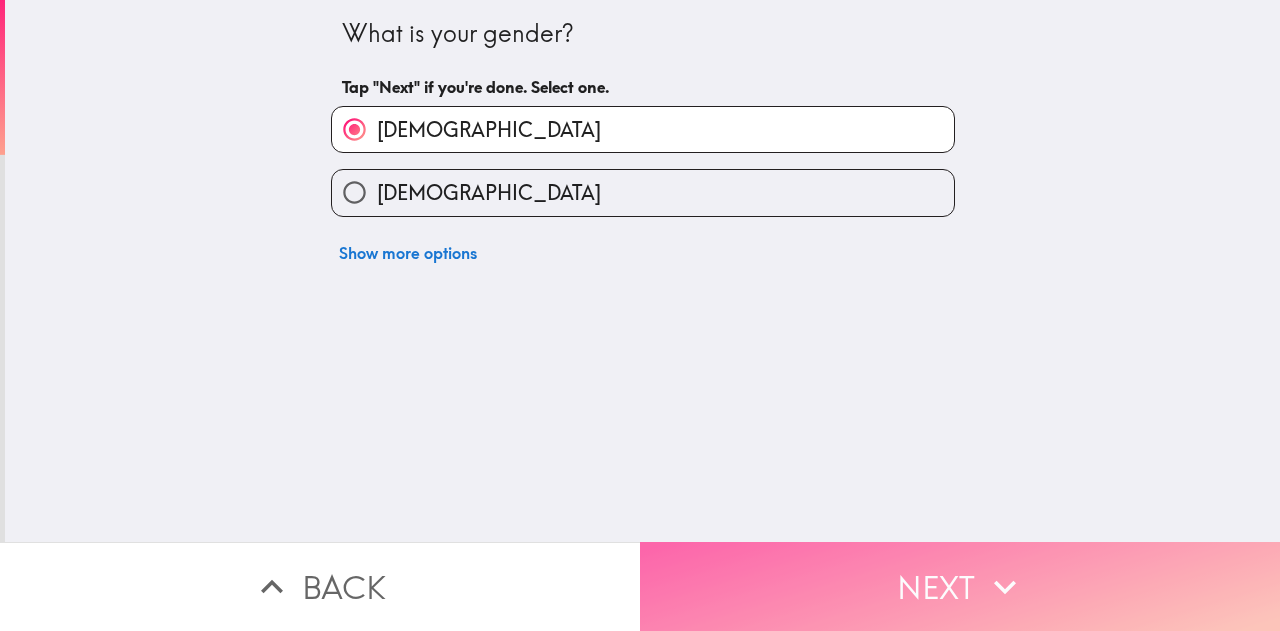 click on "Next" at bounding box center [960, 586] 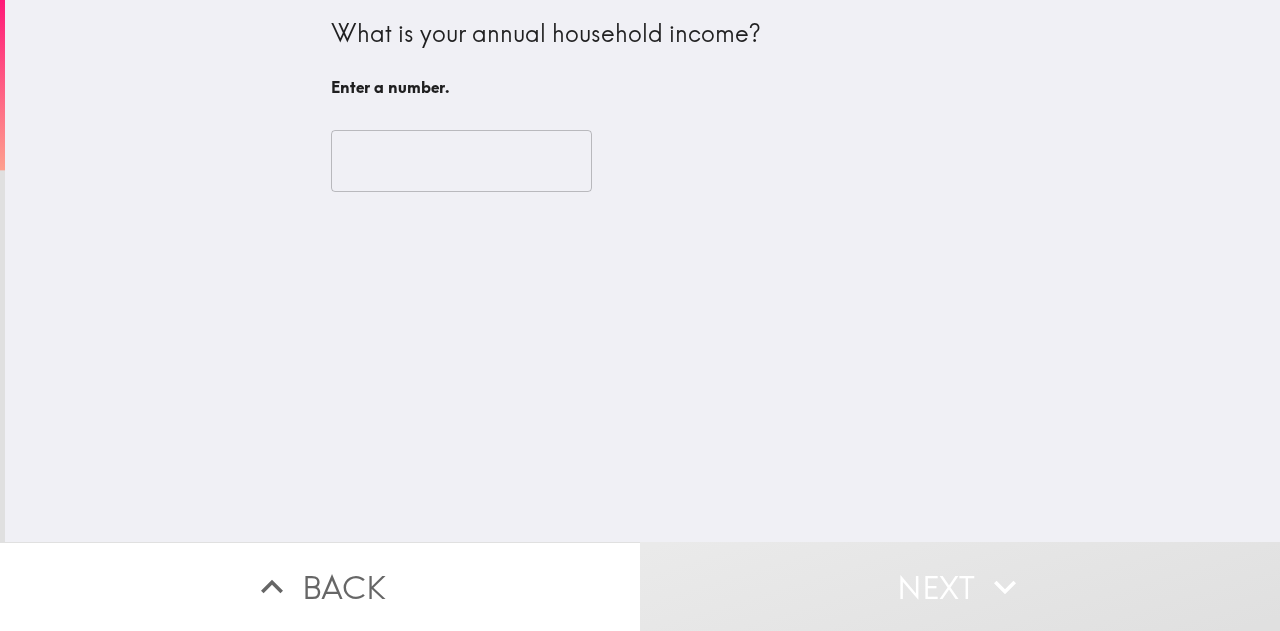 click at bounding box center [461, 161] 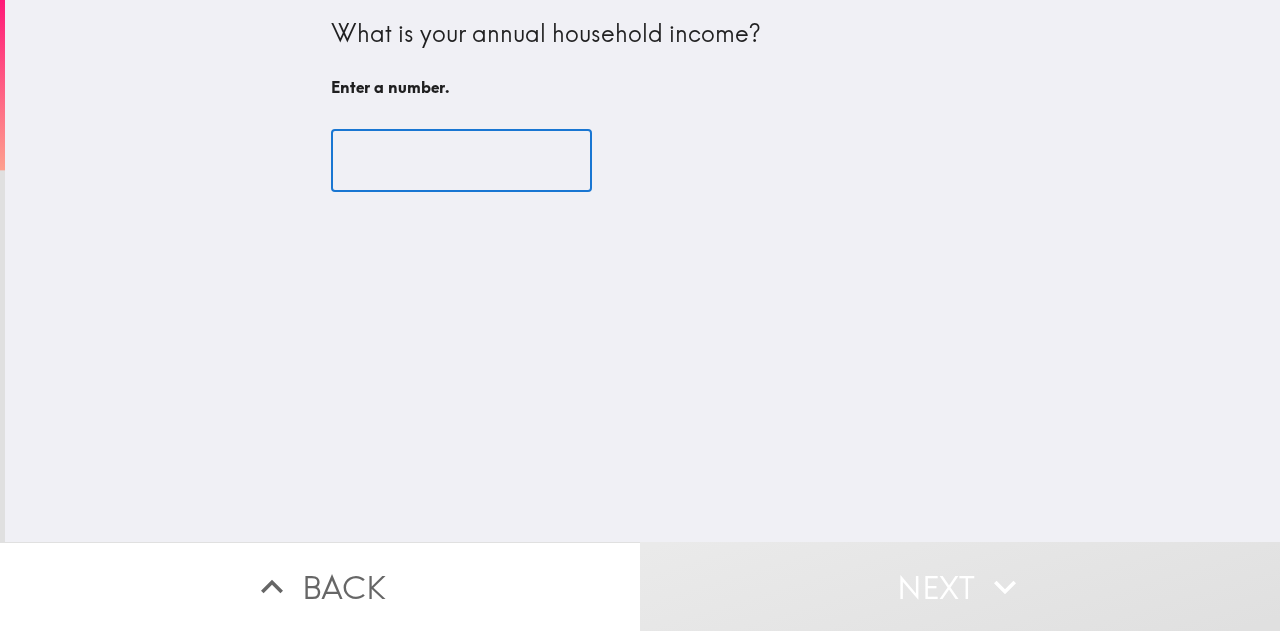 click at bounding box center (461, 161) 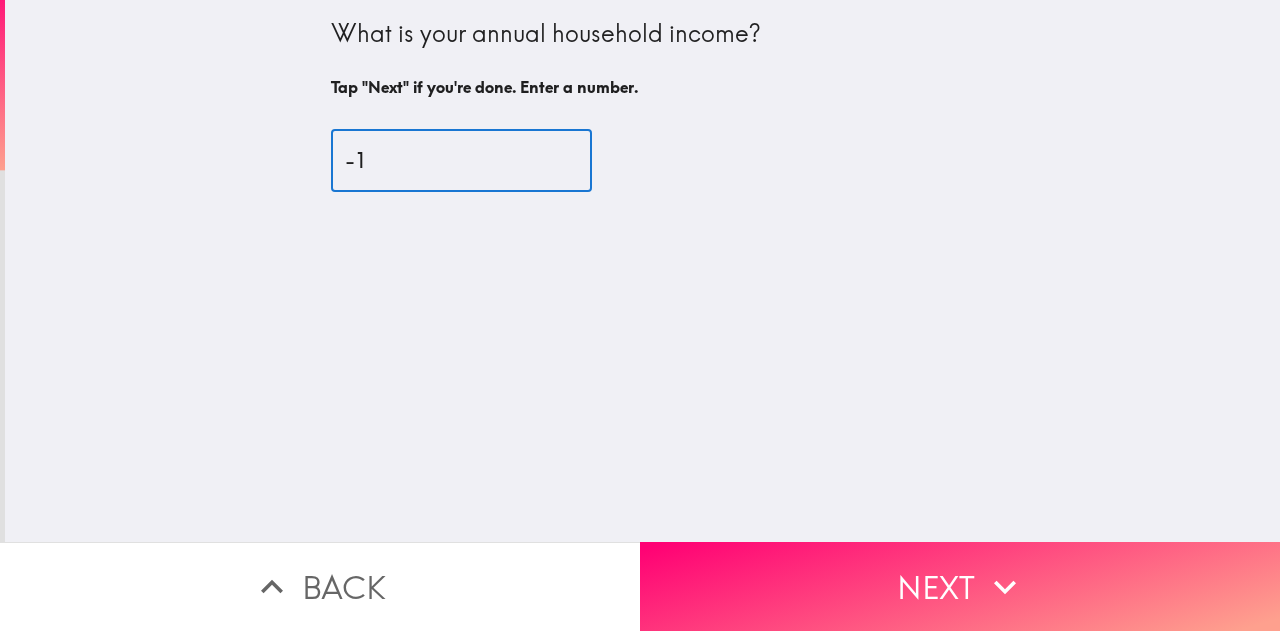 click on "-1" at bounding box center (461, 161) 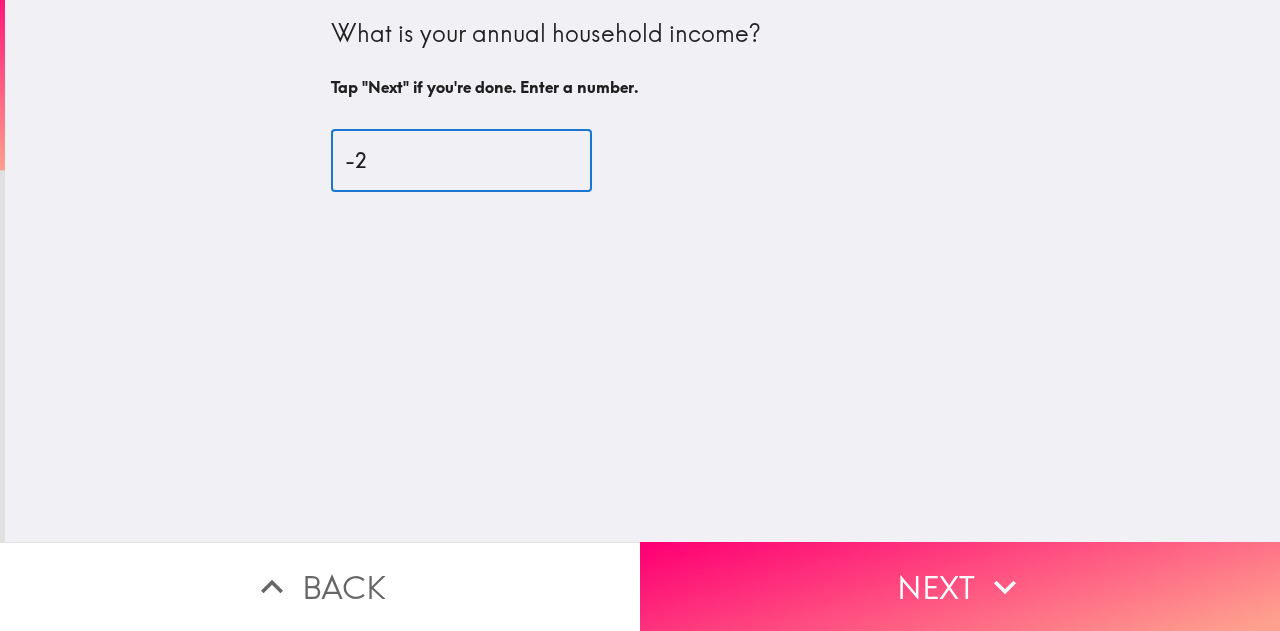 click on "-2" at bounding box center (461, 161) 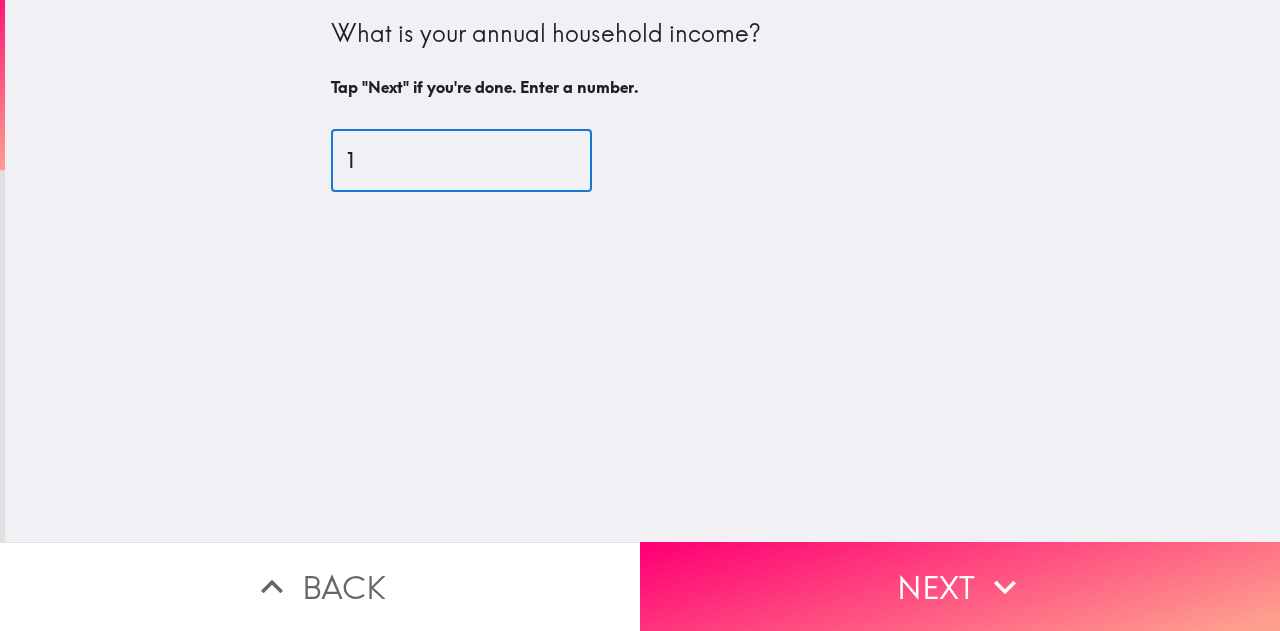 click on "2" at bounding box center [461, 161] 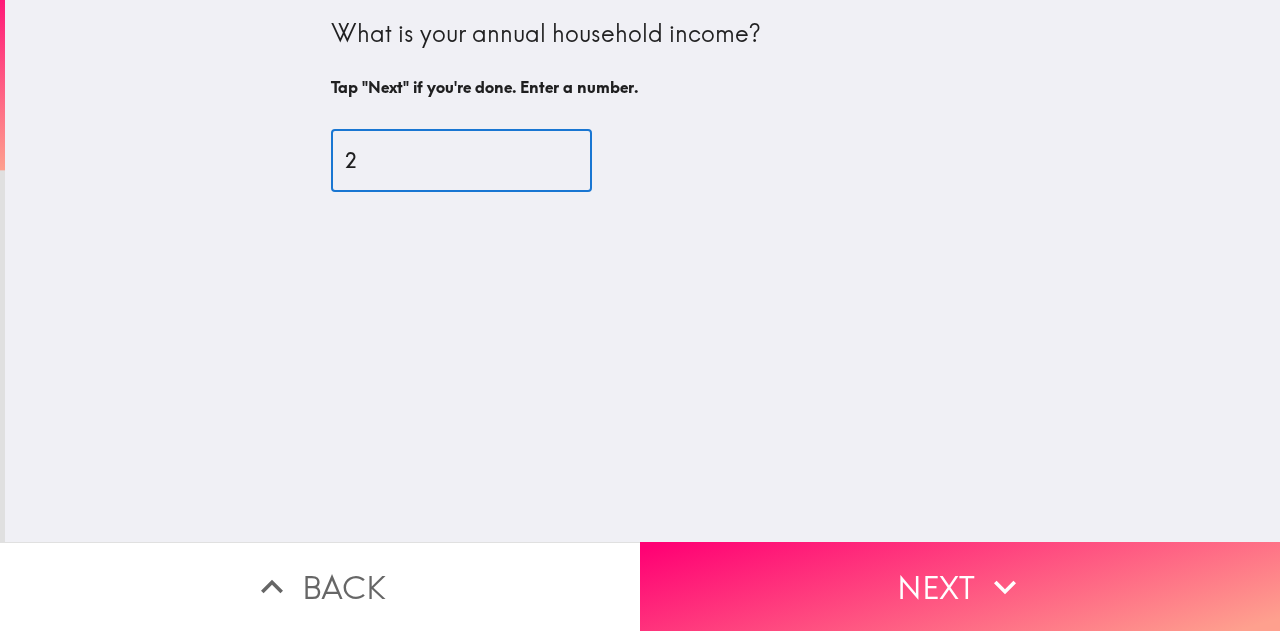 click on "2" at bounding box center [461, 161] 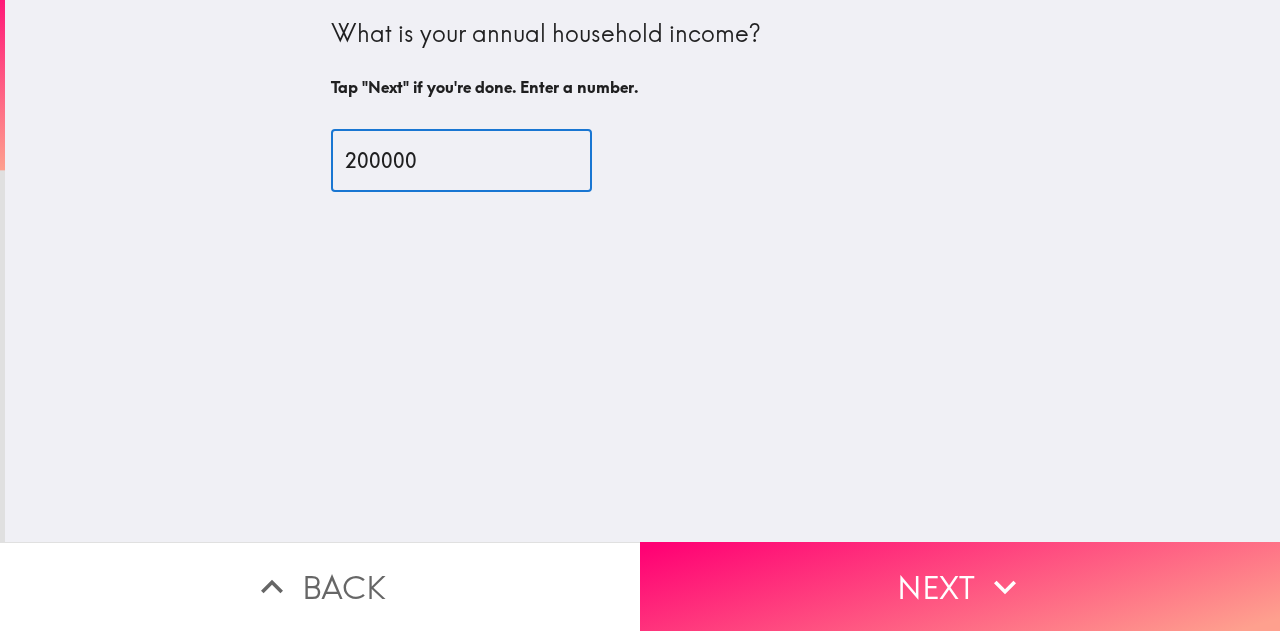 click on "200000" at bounding box center [461, 161] 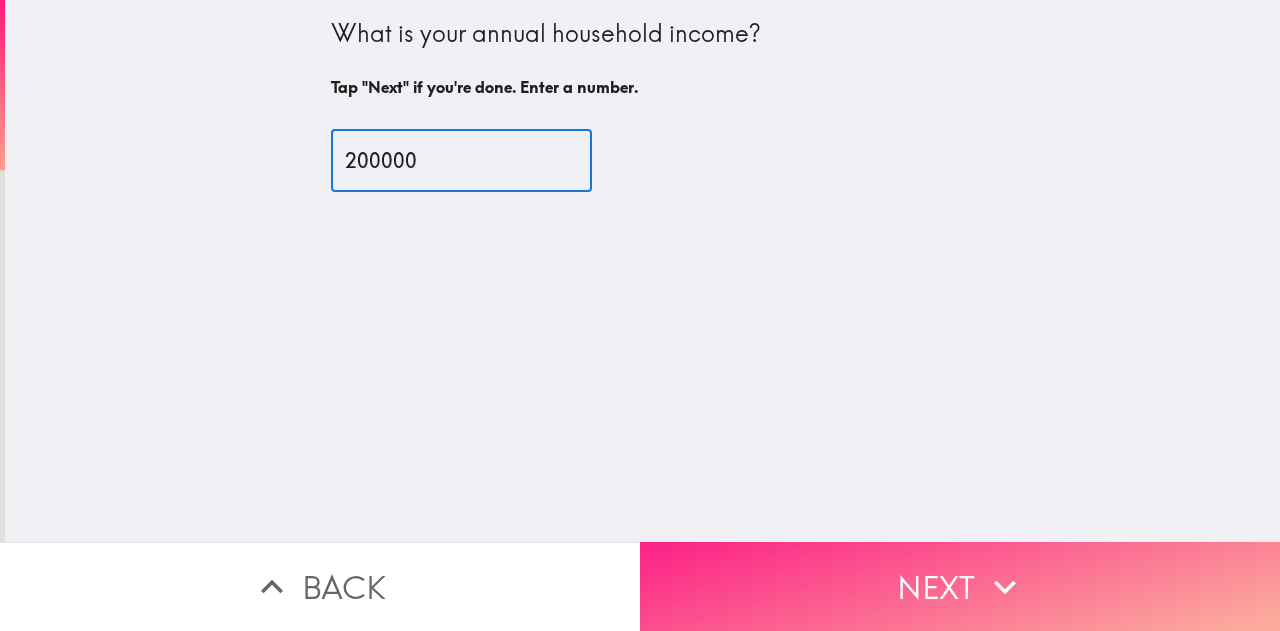 type on "200000" 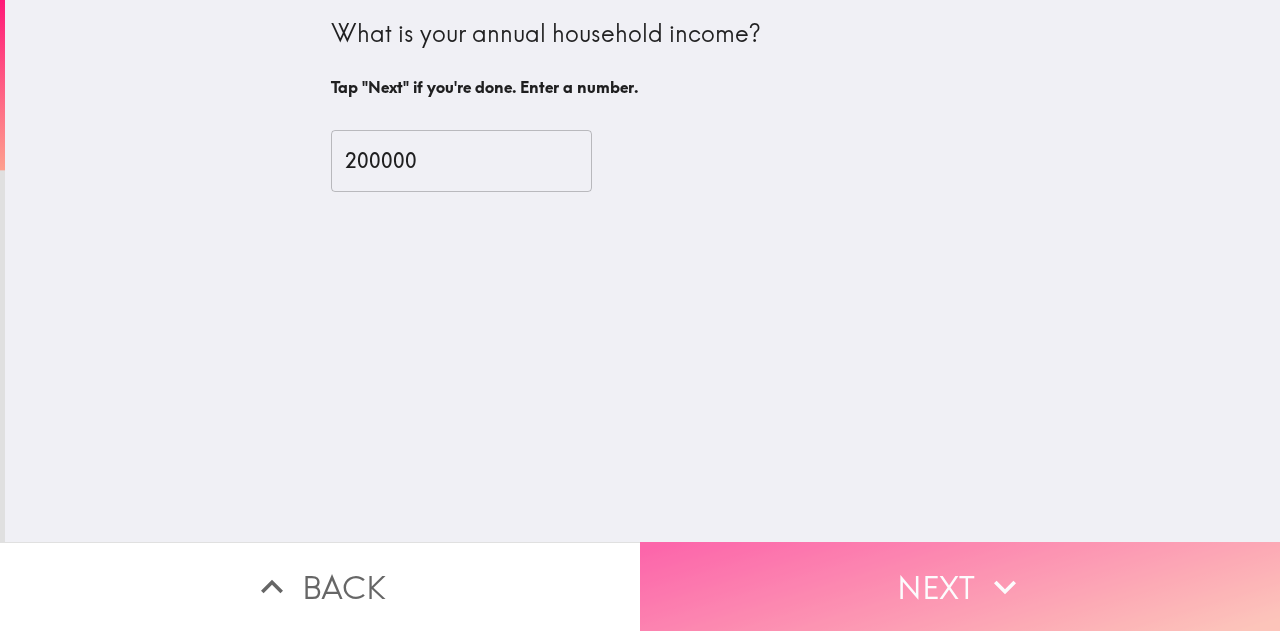 click on "Next" at bounding box center [960, 586] 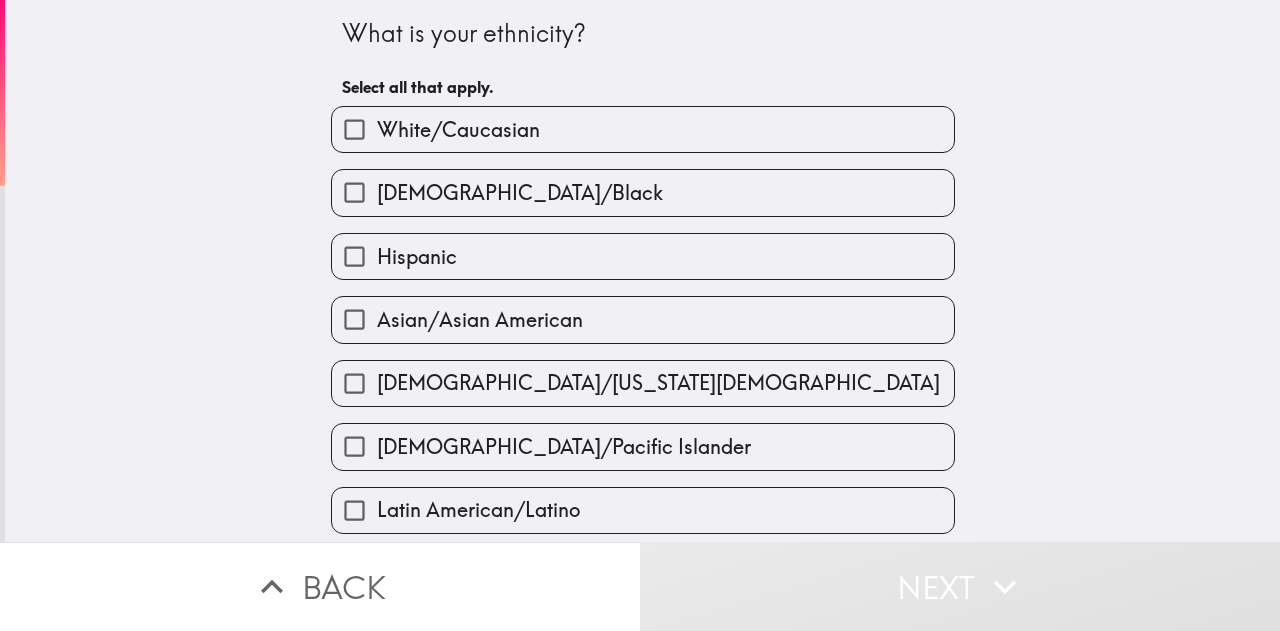 click on "White/Caucasian" at bounding box center [354, 129] 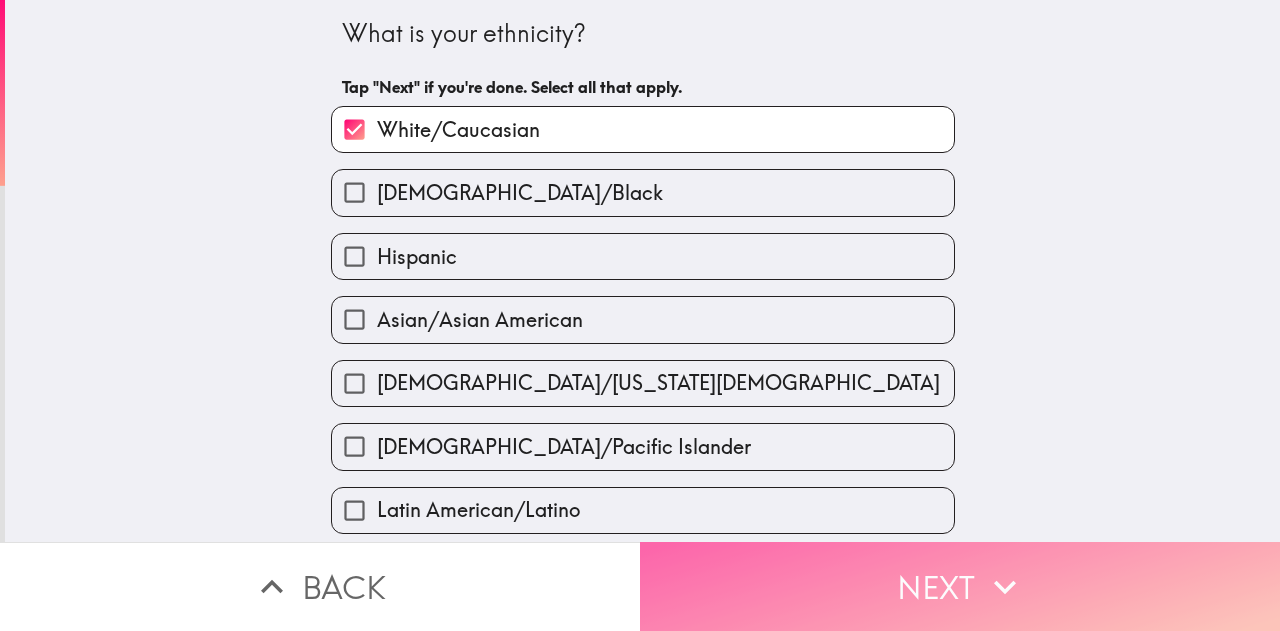click on "Next" at bounding box center (960, 586) 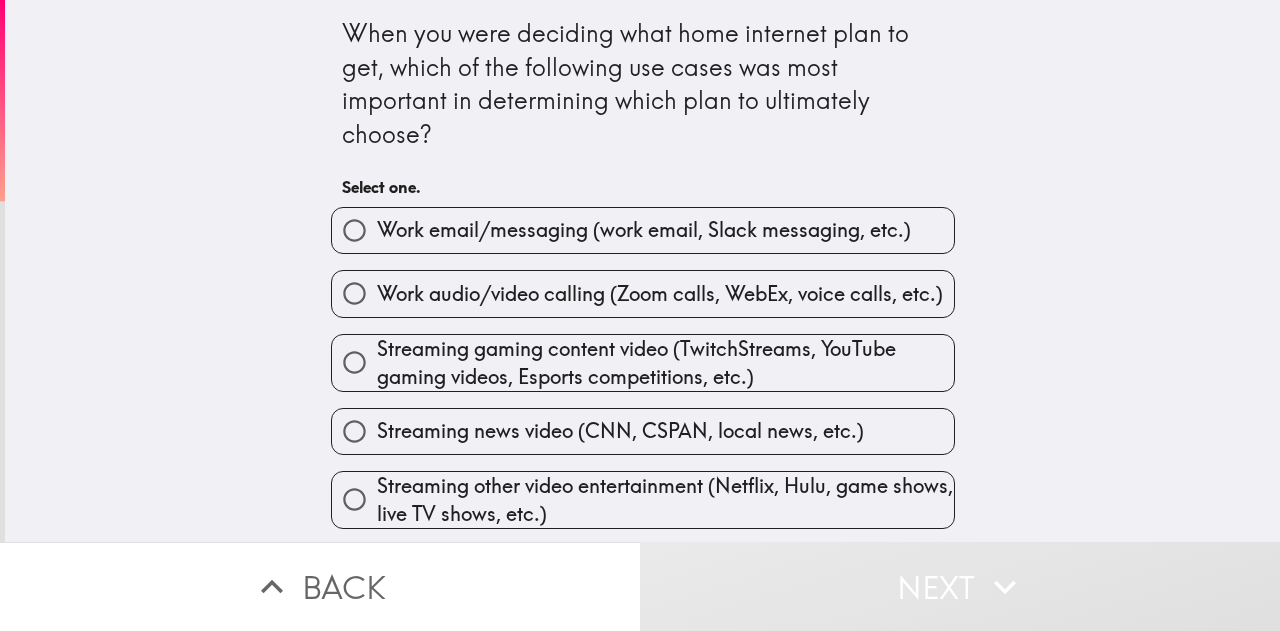 type 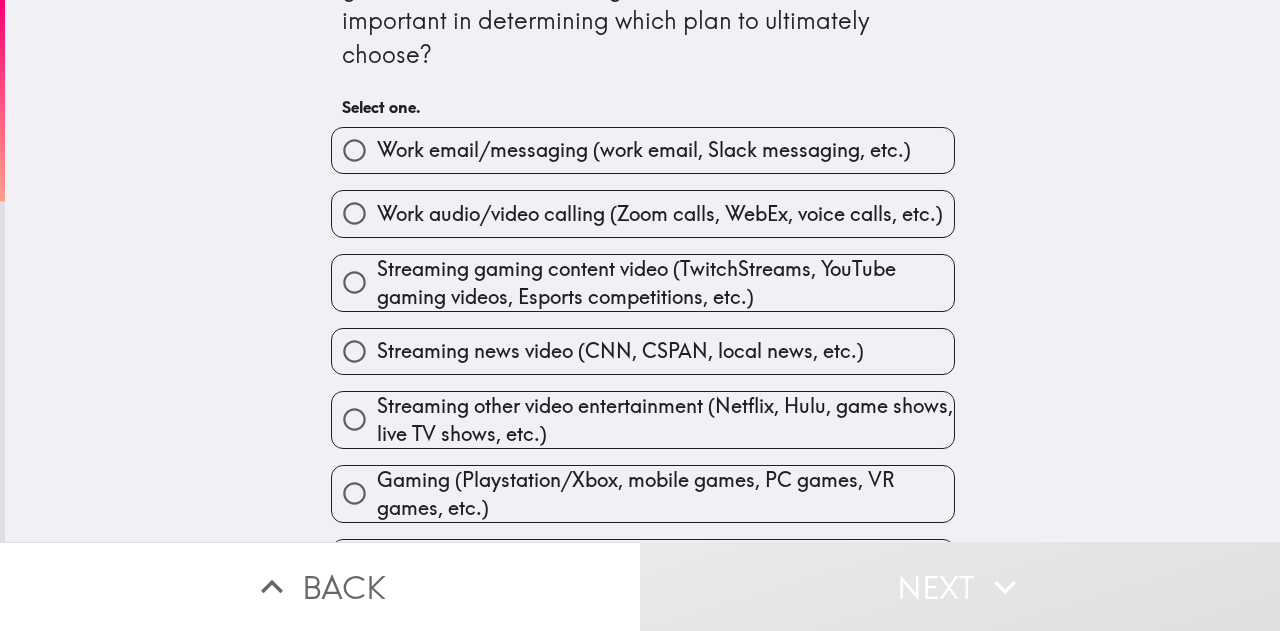 scroll, scrollTop: 120, scrollLeft: 0, axis: vertical 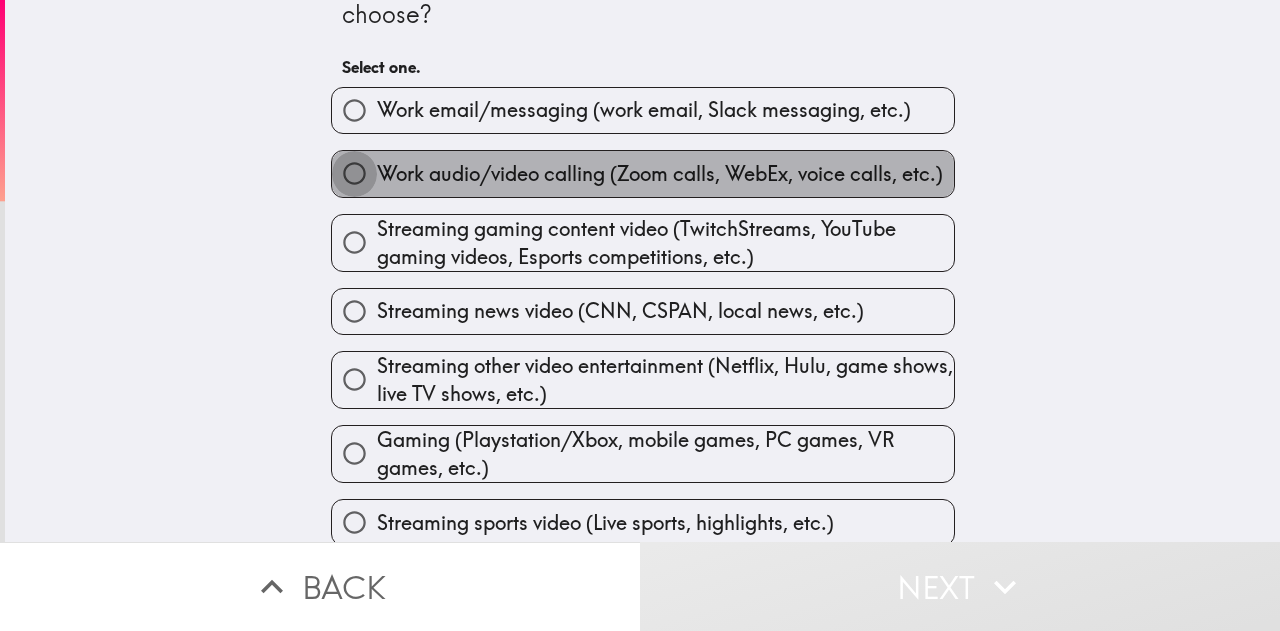 click on "Work audio/video calling (Zoom calls, WebEx, voice calls, etc.)" at bounding box center [354, 173] 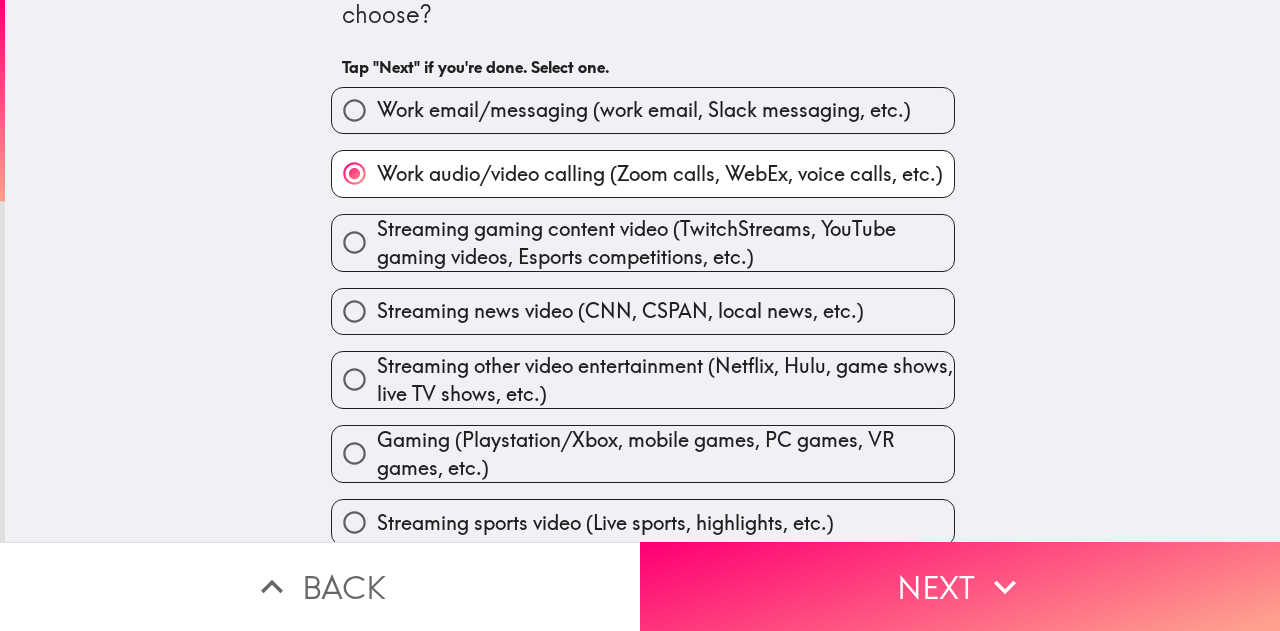 click on "Streaming gaming content video (TwitchStreams, YouTube gaming videos, Esports competitions, etc.)" at bounding box center (354, 242) 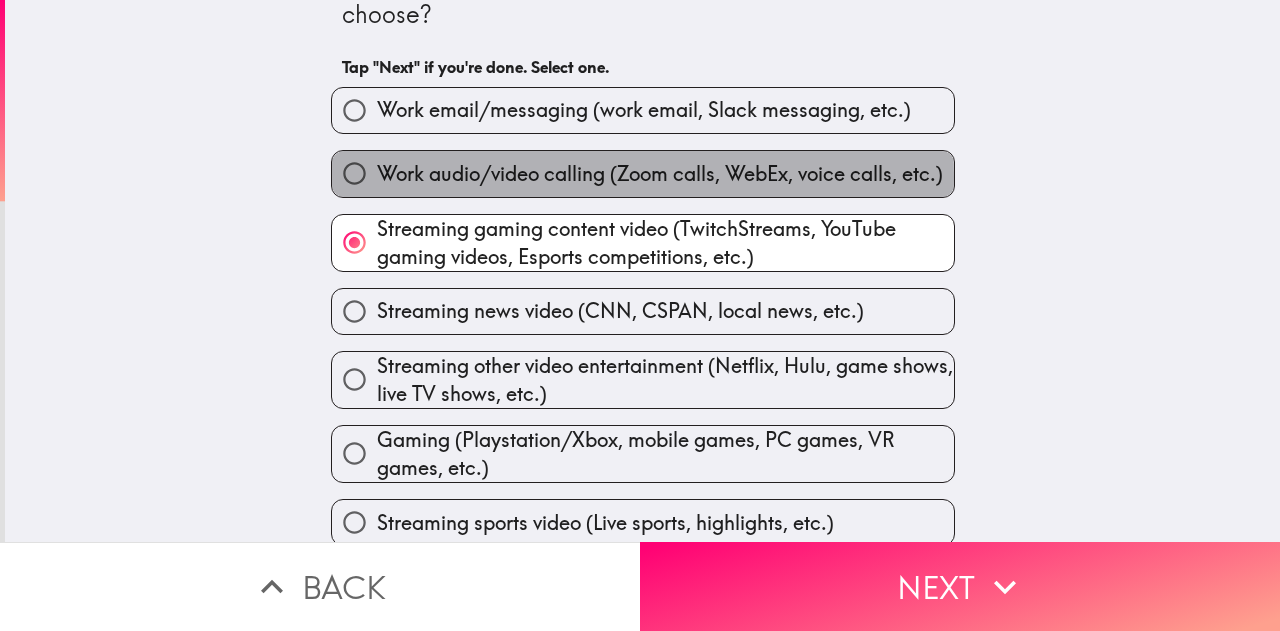 click on "Work audio/video calling (Zoom calls, WebEx, voice calls, etc.)" at bounding box center [660, 174] 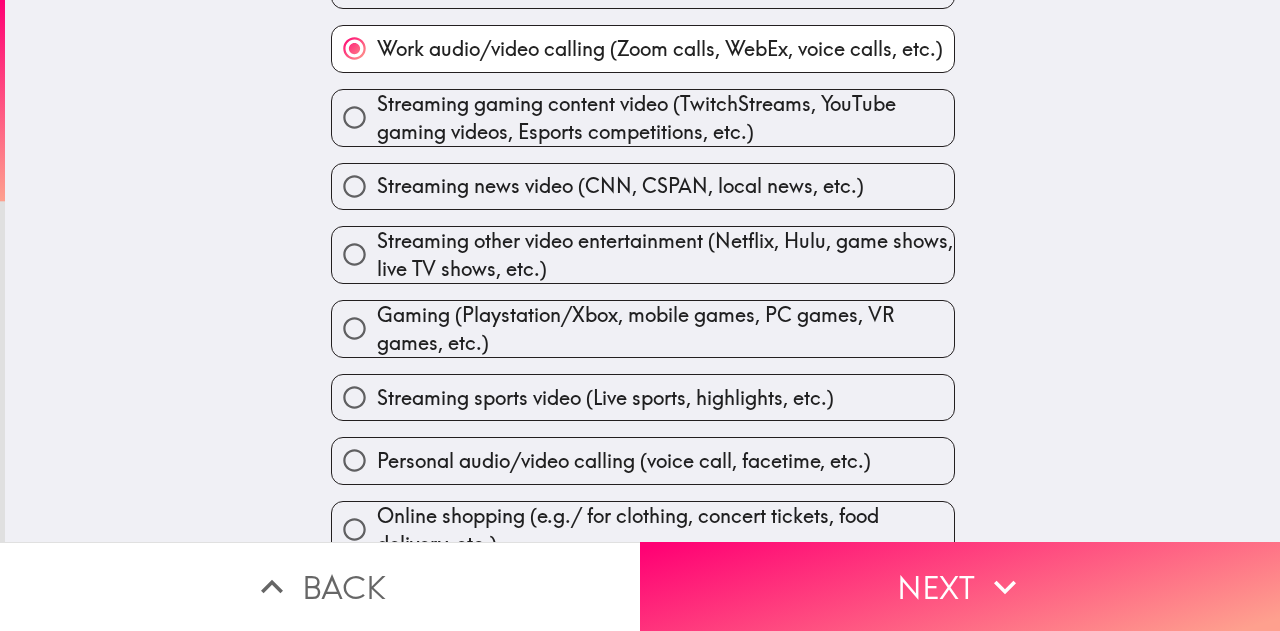 scroll, scrollTop: 258, scrollLeft: 0, axis: vertical 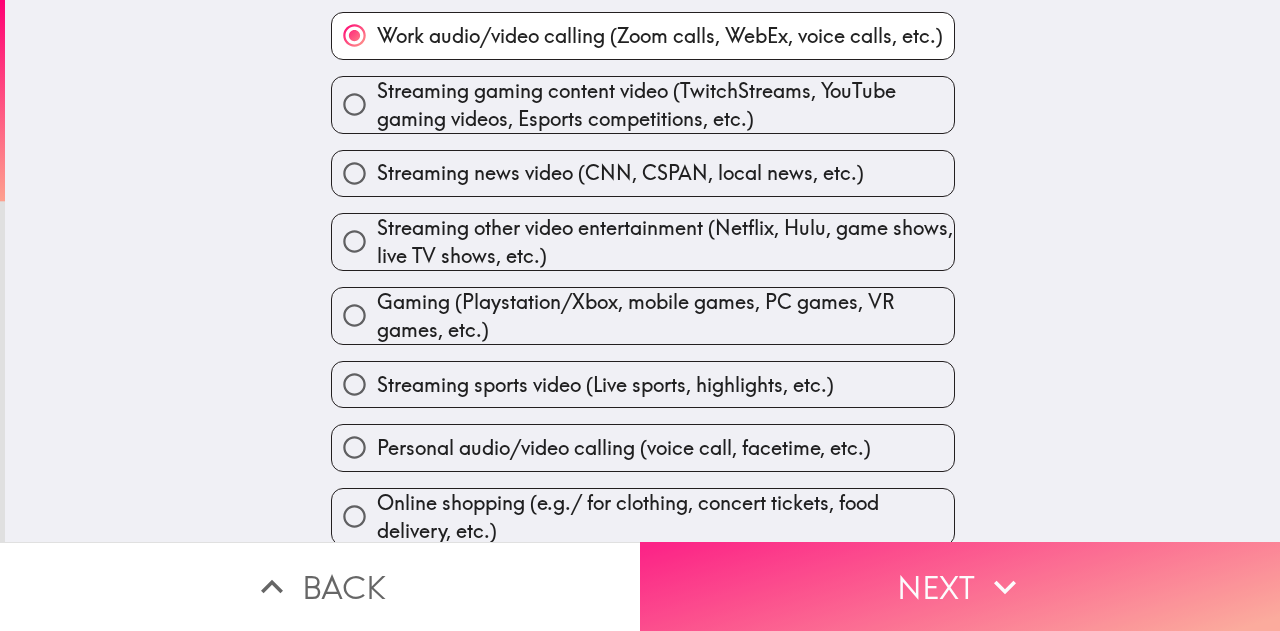 click on "Next" at bounding box center (960, 586) 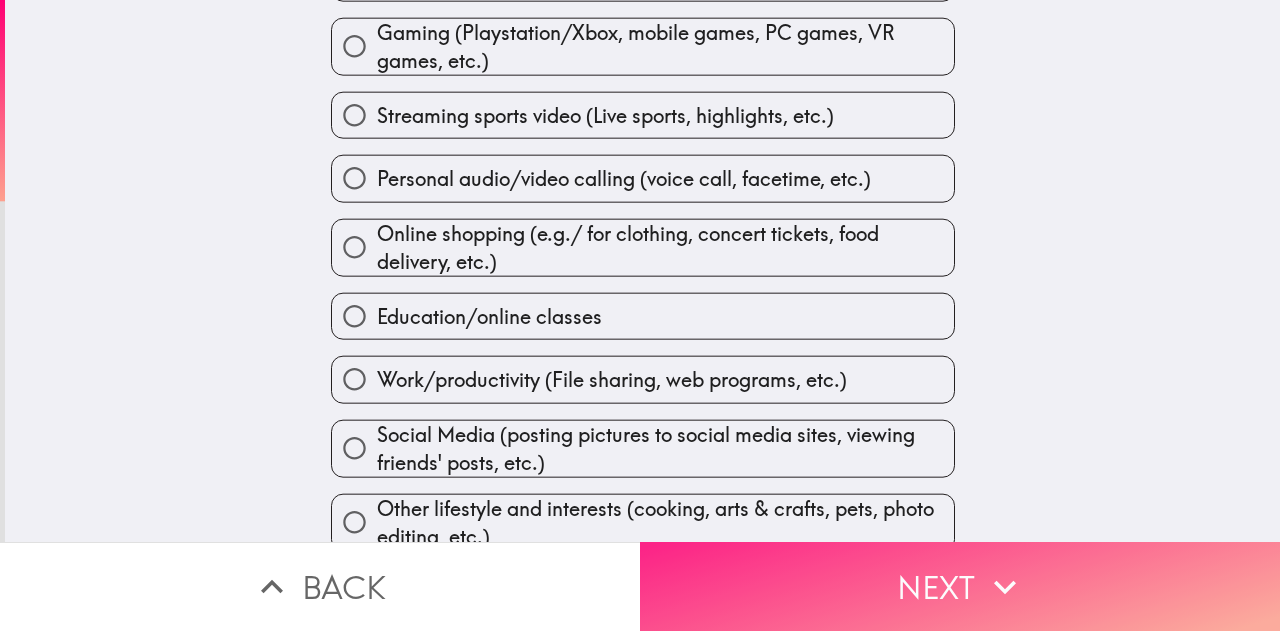 scroll, scrollTop: 0, scrollLeft: 0, axis: both 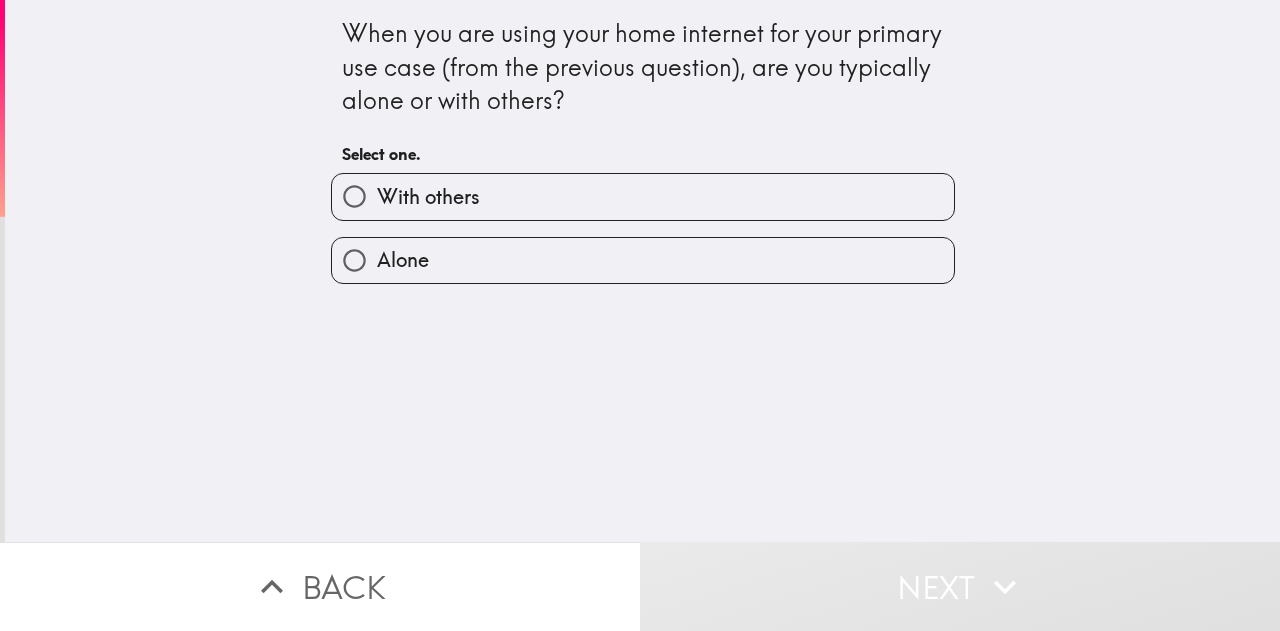 click on "With others" at bounding box center [354, 196] 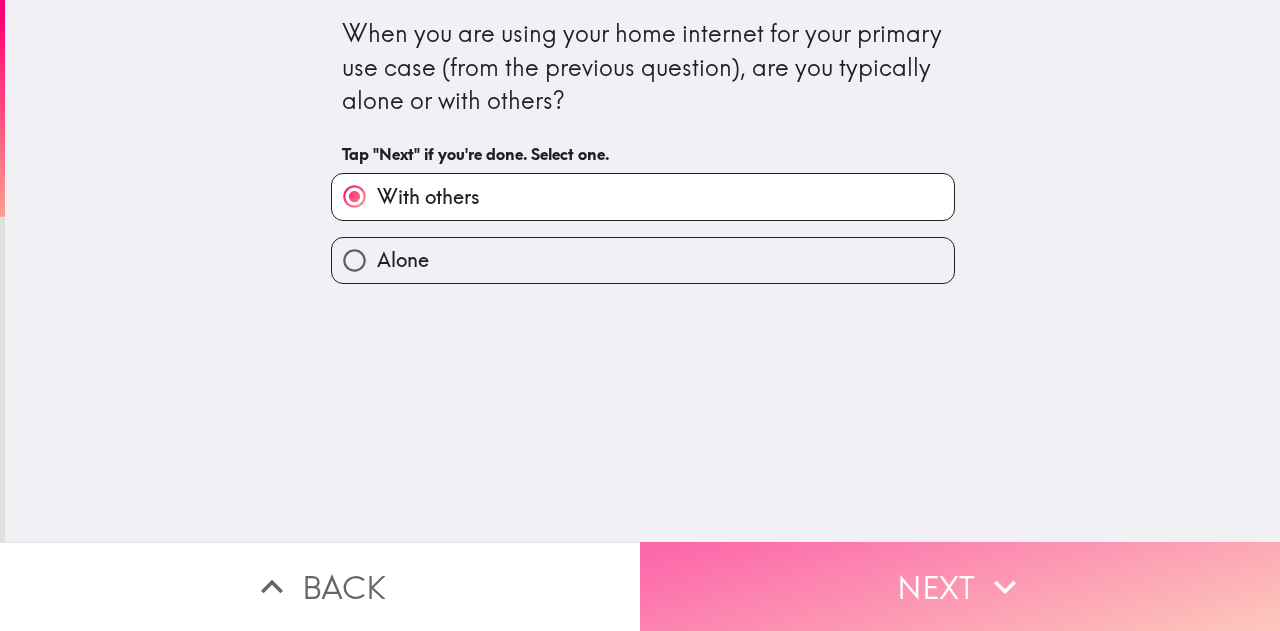 click on "Next" at bounding box center (960, 586) 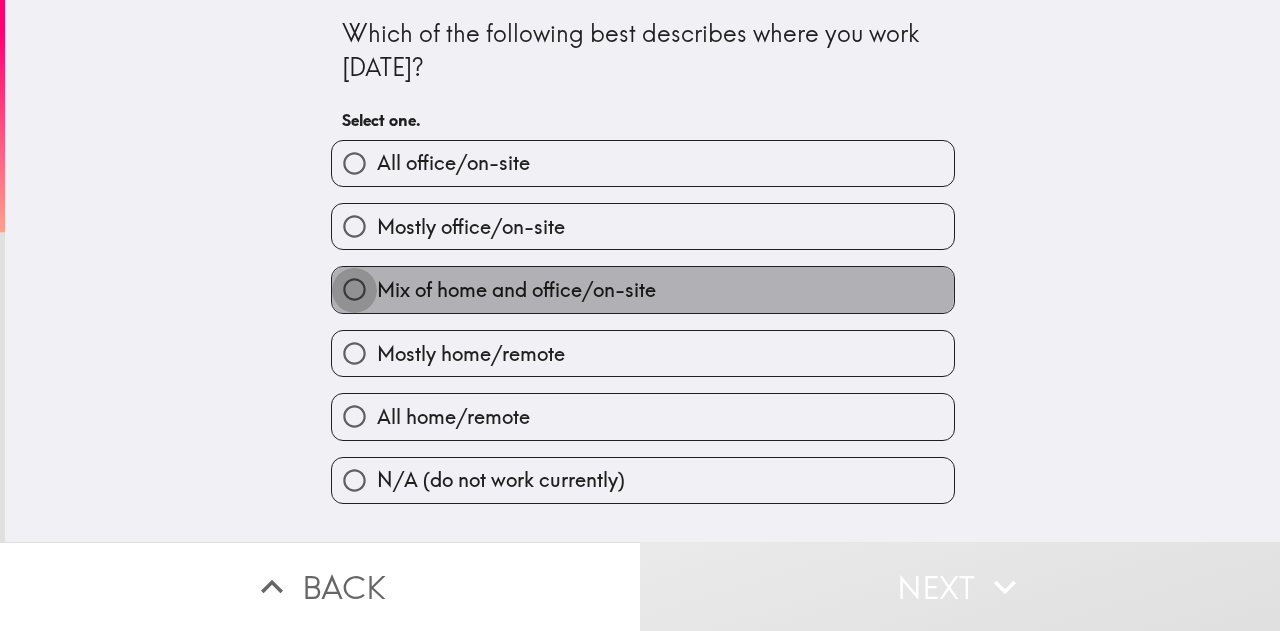 click on "Mix of home and office/on-site" at bounding box center (354, 289) 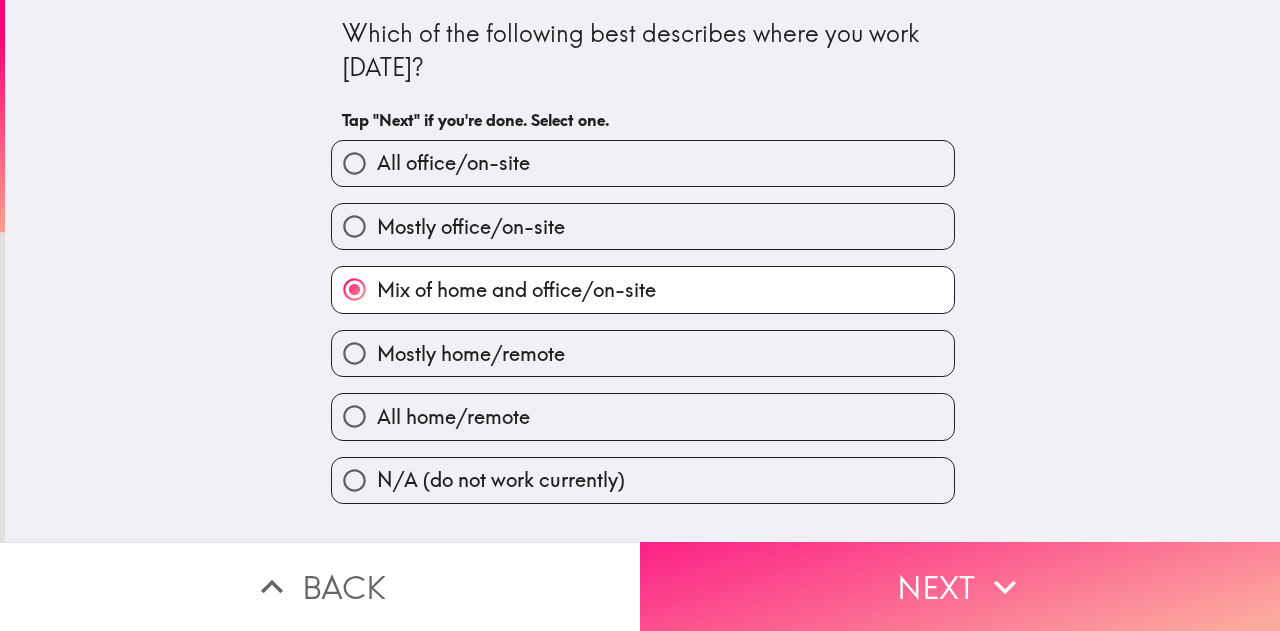 click on "Next" at bounding box center [960, 586] 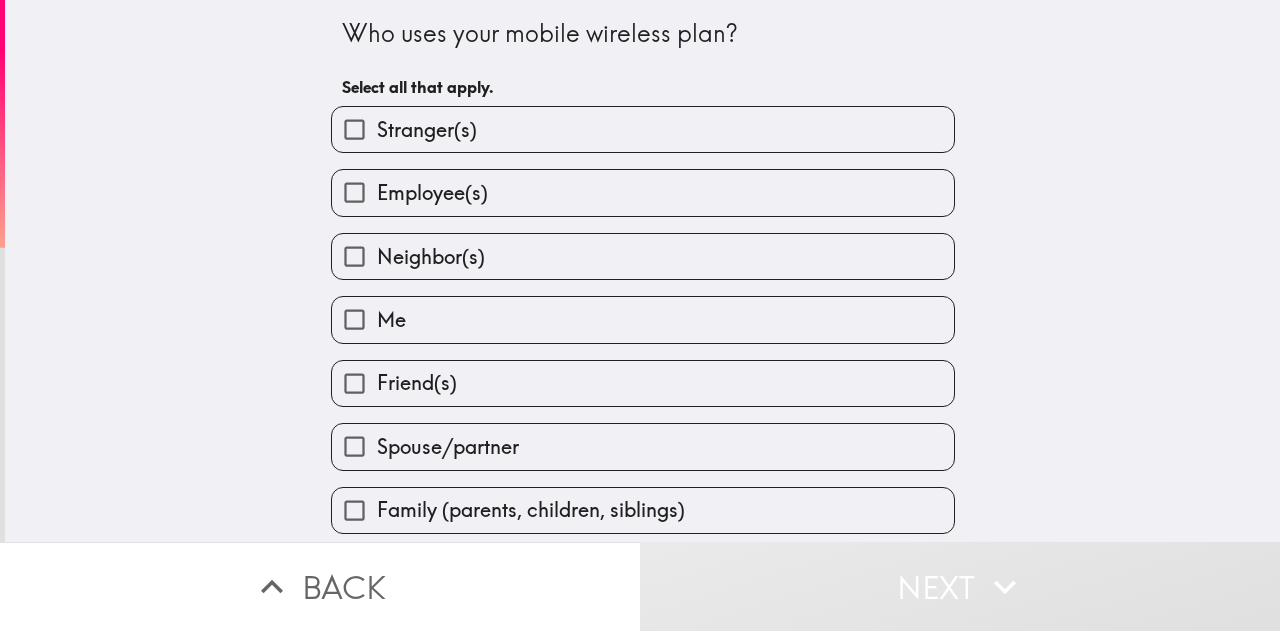 click on "Me" at bounding box center (354, 319) 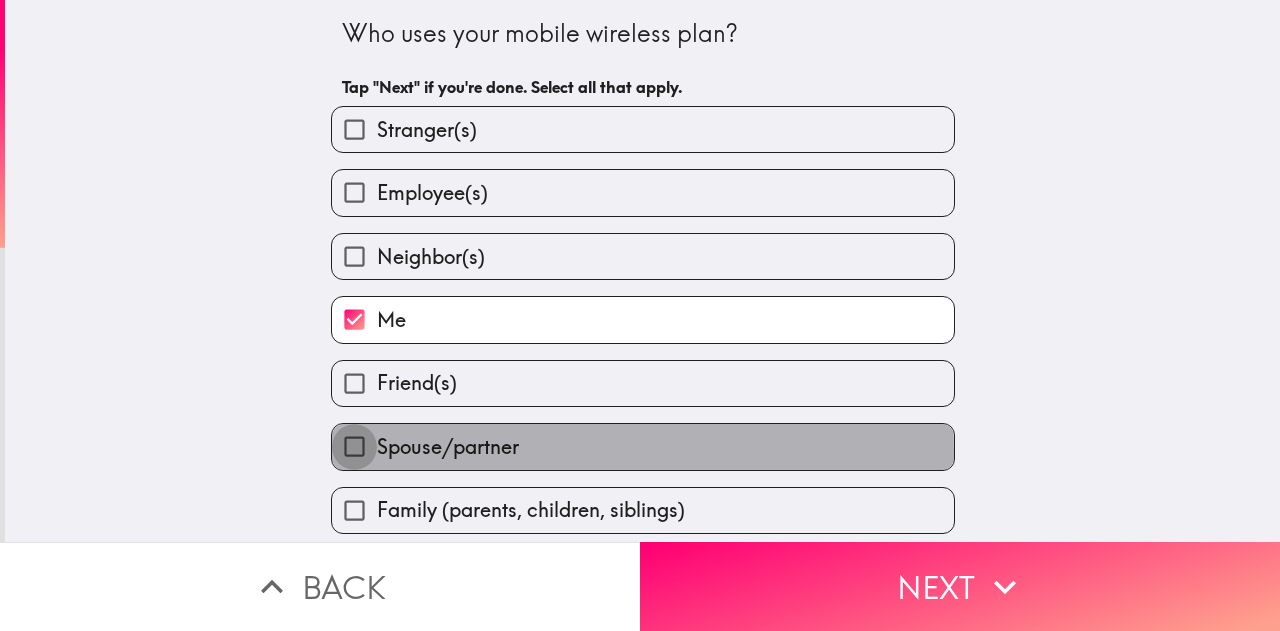 click on "Spouse/partner" at bounding box center (354, 446) 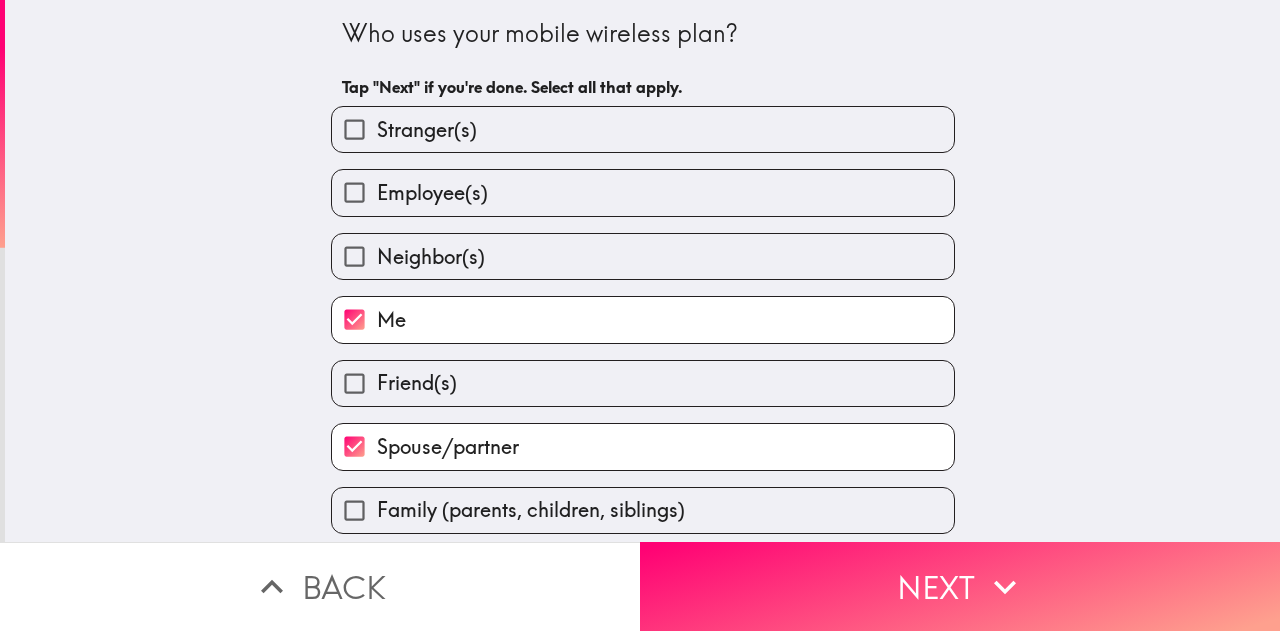 click on "Who uses your mobile wireless plan? Tap "Next" if you're done.   Select all that apply. Stranger(s) Employee(s) [PERSON_NAME](s) Me Friend(s) Spouse/partner Family (parents, children, siblings) Roommate(s) [PERSON_NAME](s)" at bounding box center [642, 271] 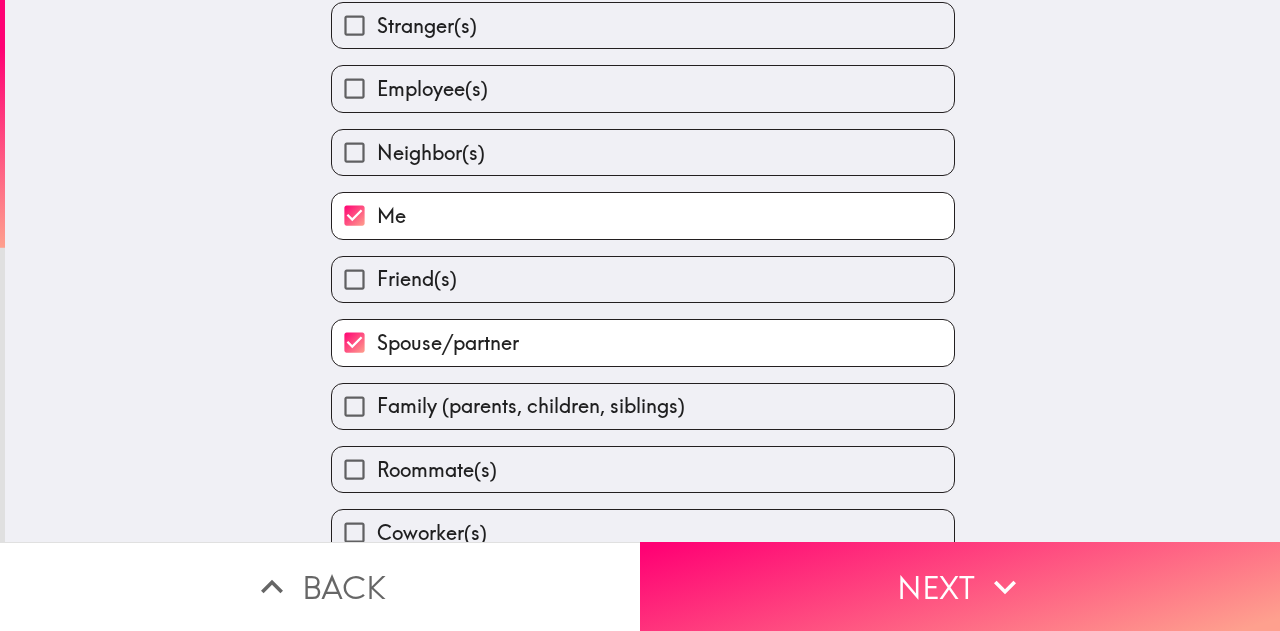 scroll, scrollTop: 107, scrollLeft: 0, axis: vertical 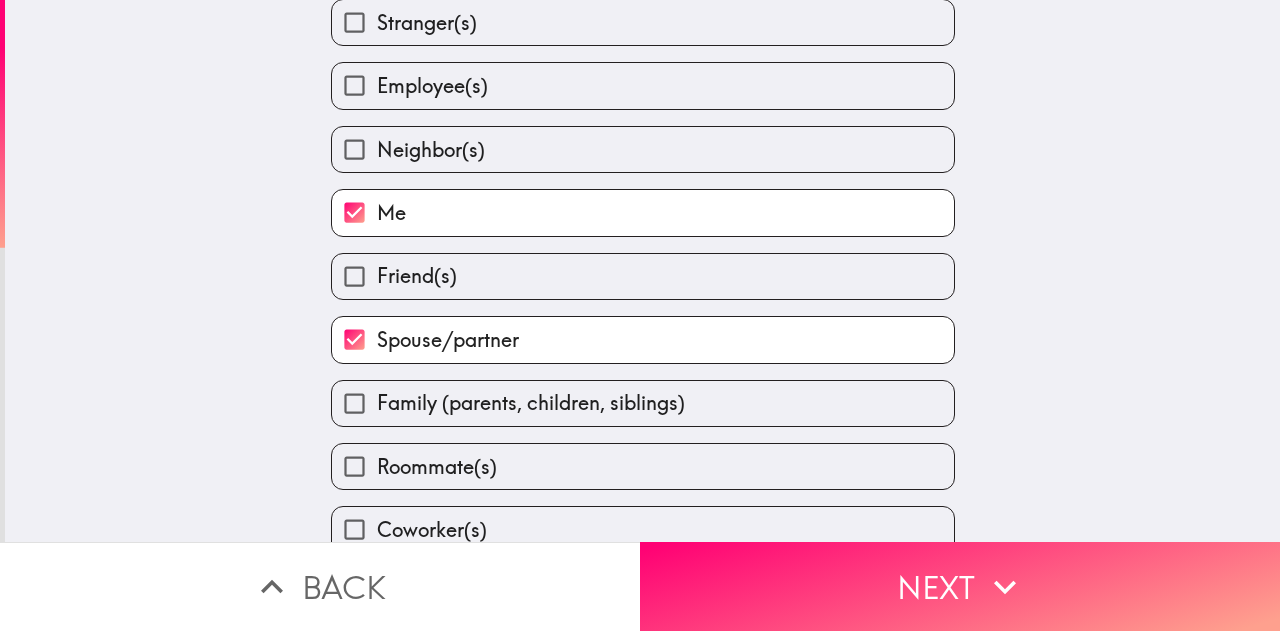 click on "Family (parents, children, siblings)" at bounding box center [531, 403] 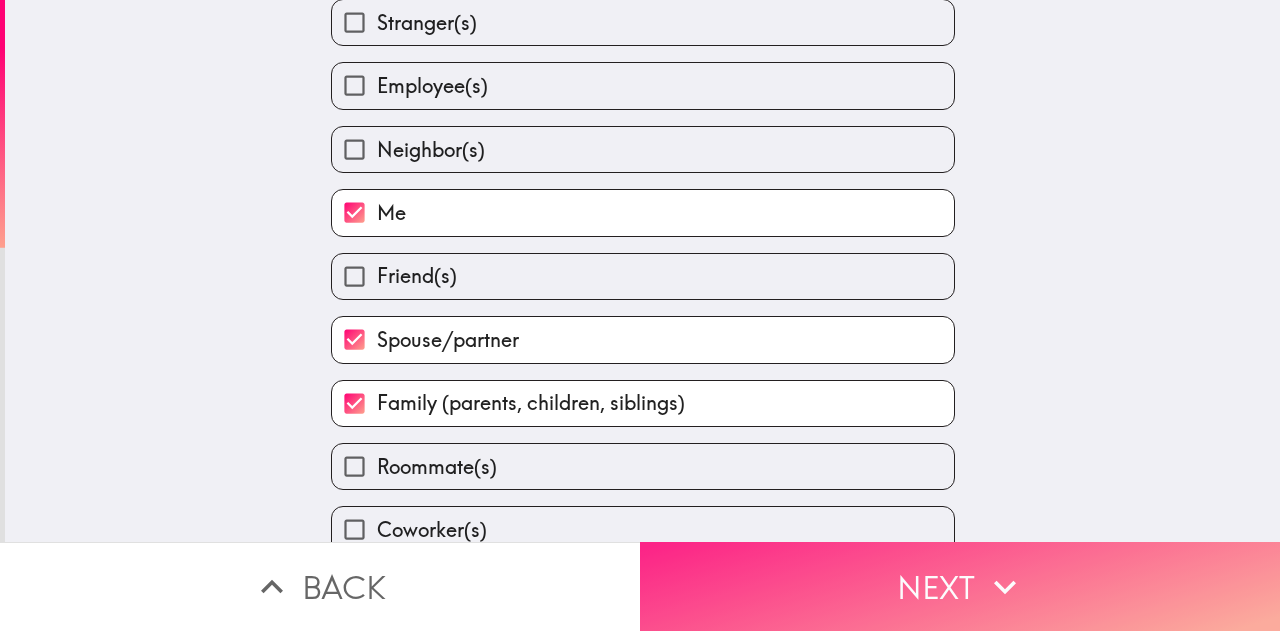 click on "Next" at bounding box center (960, 586) 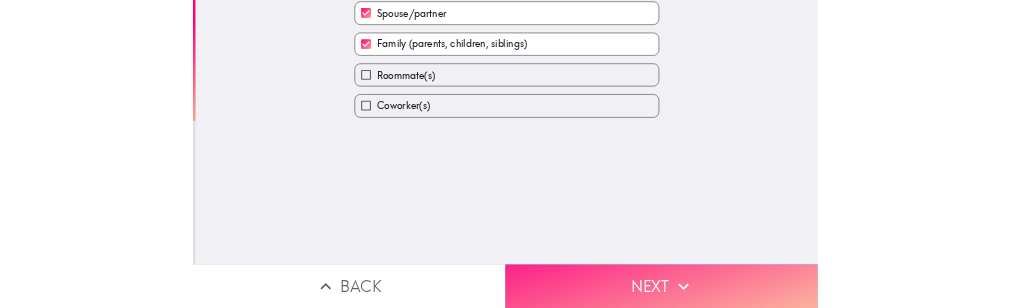 scroll, scrollTop: 0, scrollLeft: 0, axis: both 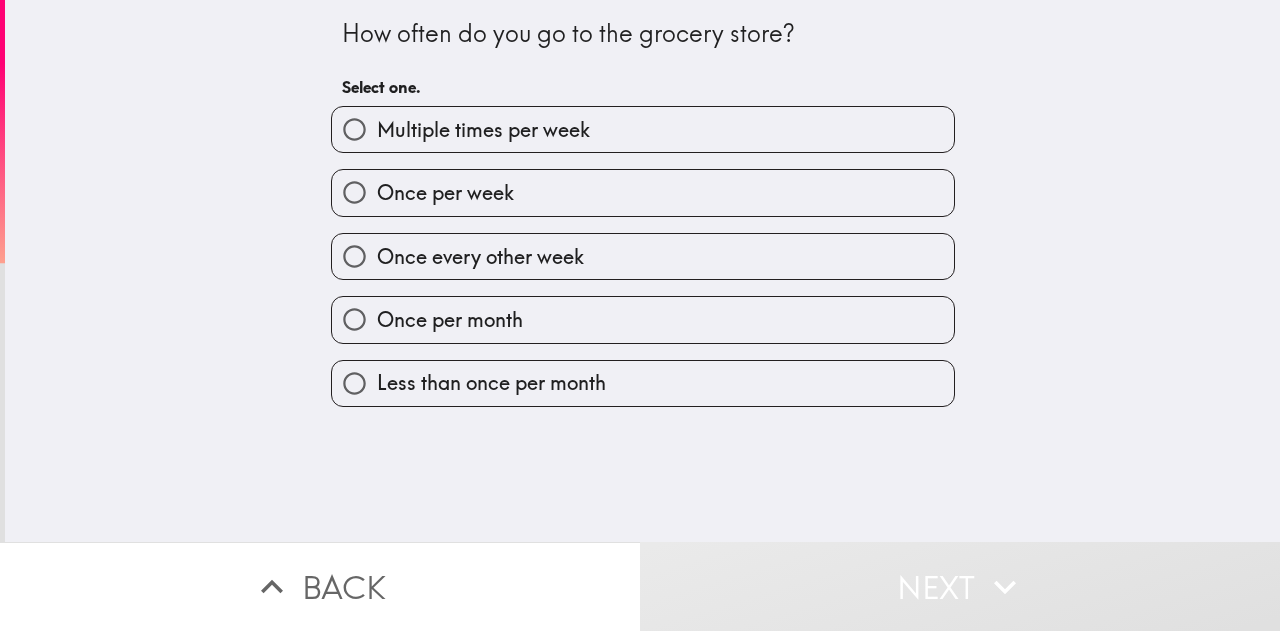 click on "How often do you go to the grocery store? Select one. Multiple times per week Once per week Once every other week Once per month Less than once per month" at bounding box center [642, 271] 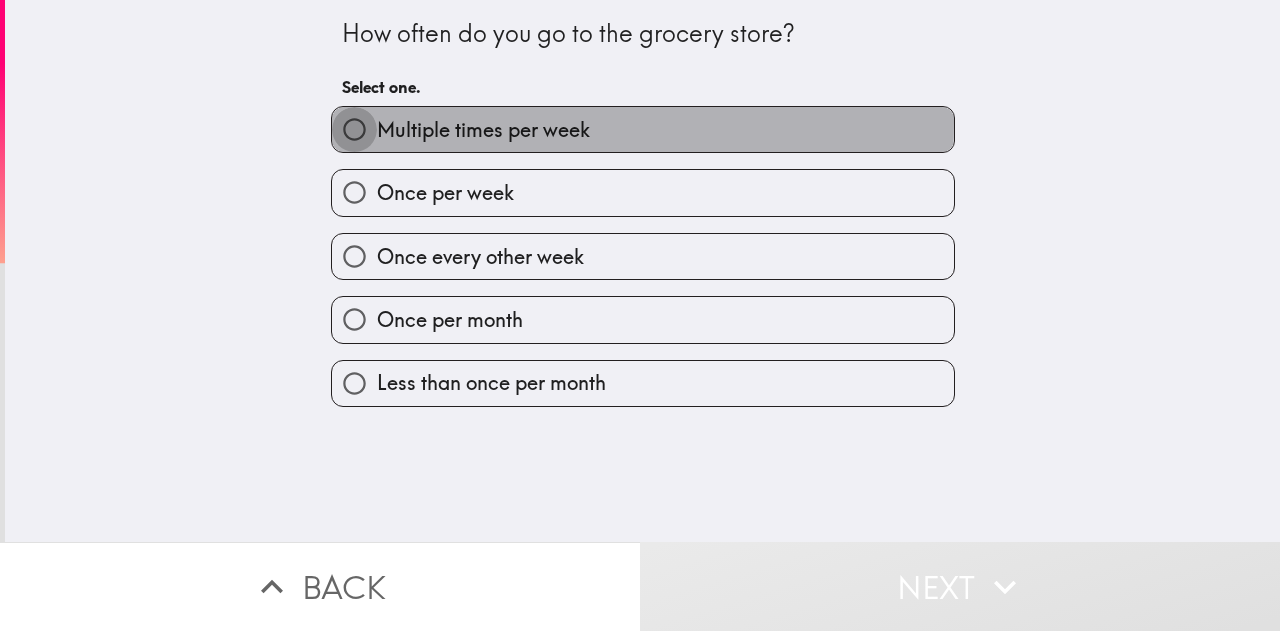 click on "Multiple times per week" at bounding box center (354, 129) 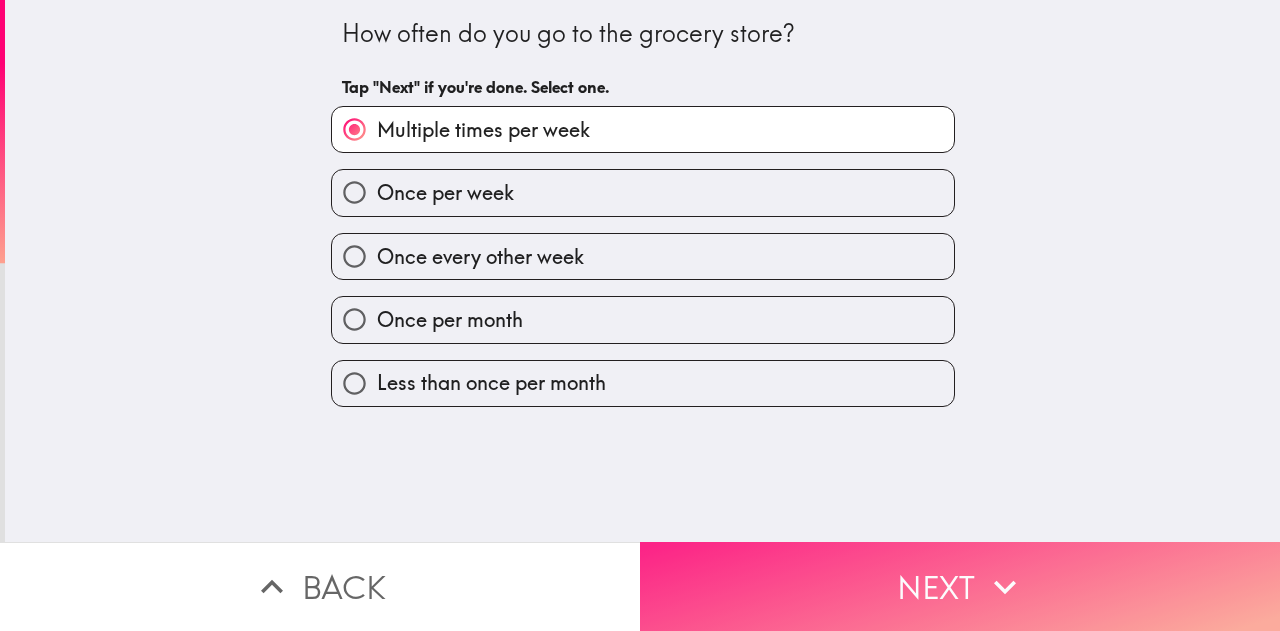 click on "Next" at bounding box center [960, 586] 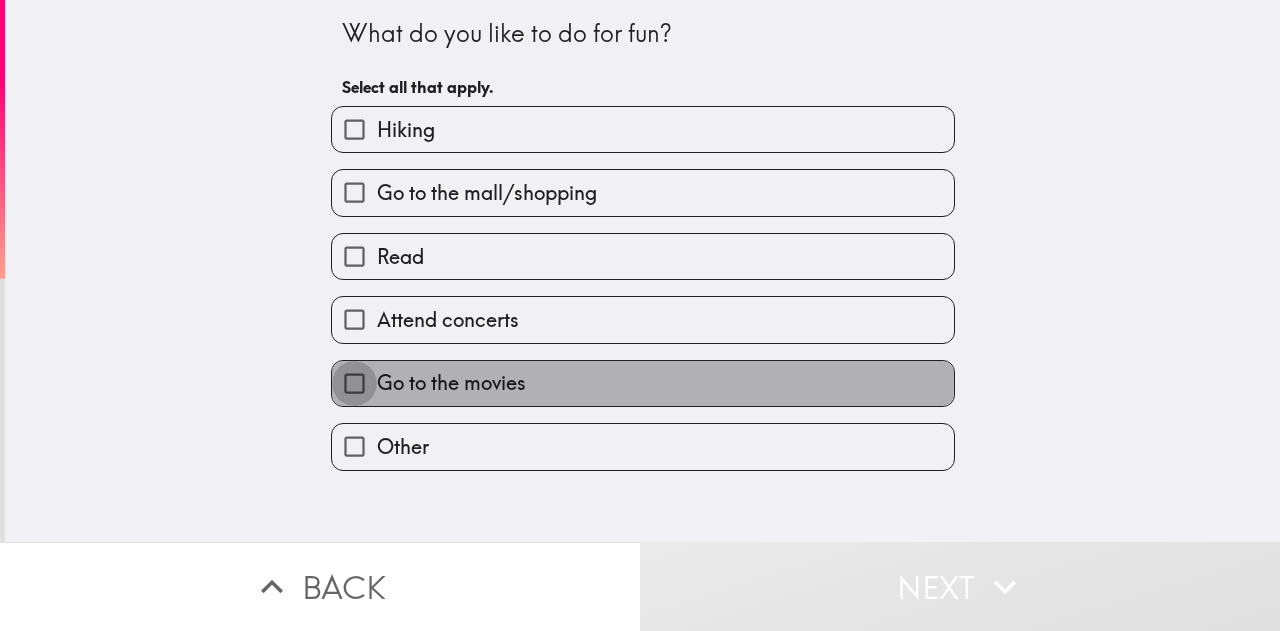 click on "Go to the movies" at bounding box center (354, 383) 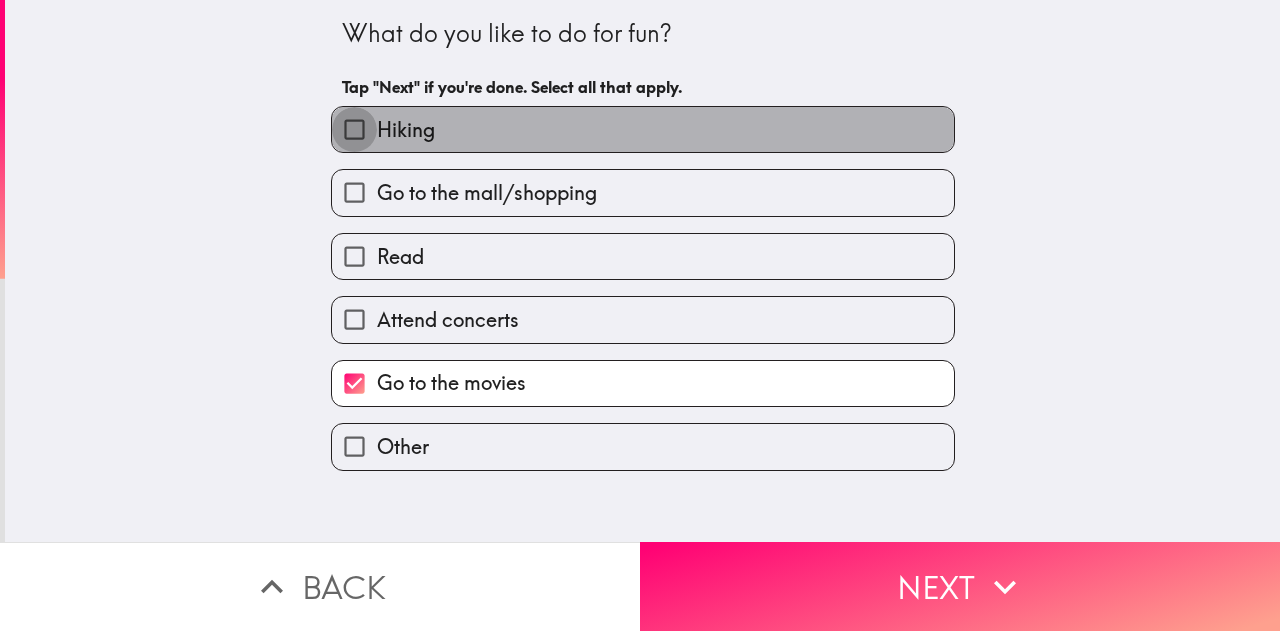 click on "Hiking" at bounding box center [354, 129] 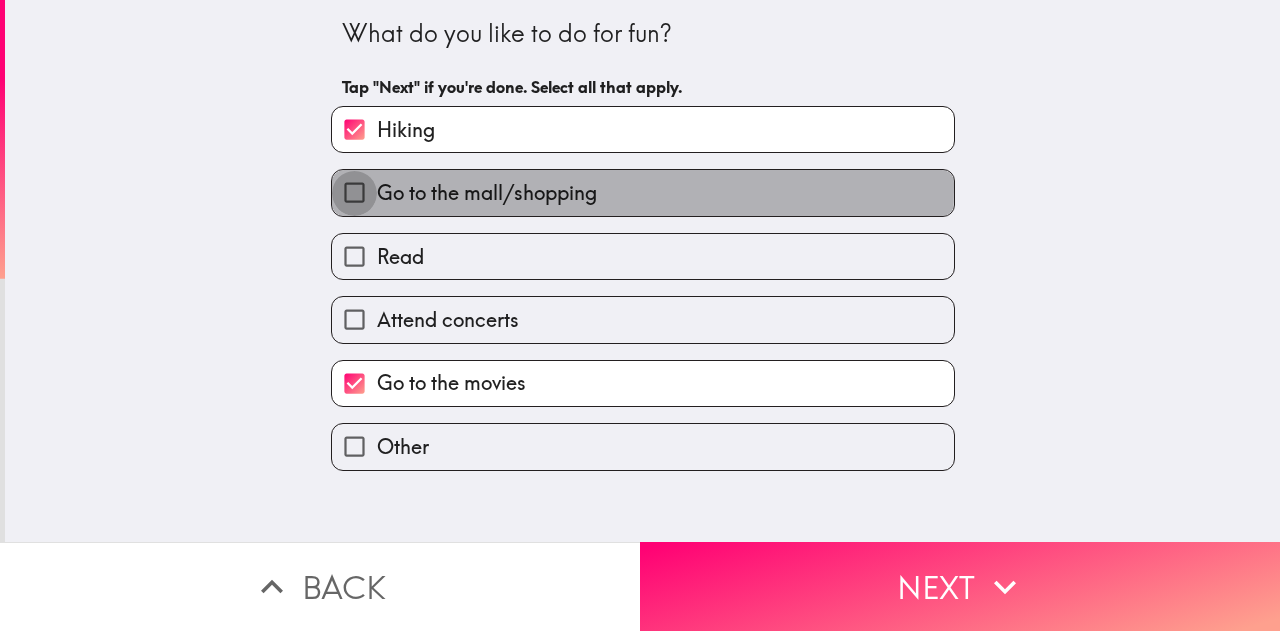 click on "Go to the mall/shopping" at bounding box center (354, 192) 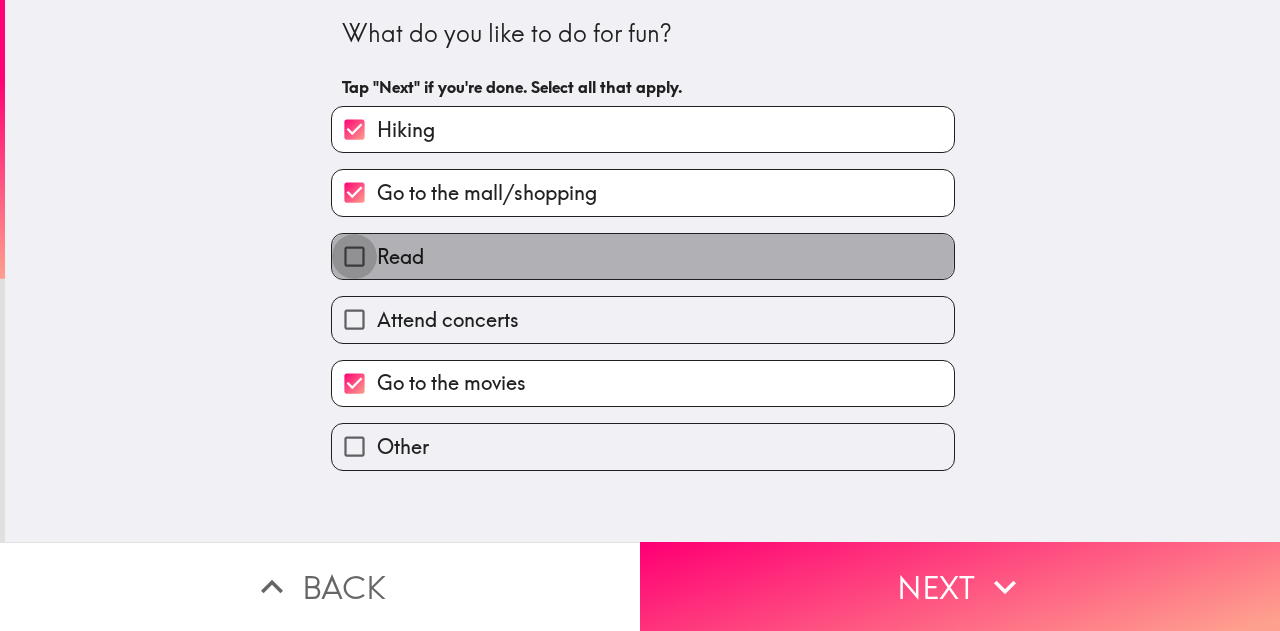 click on "Read" at bounding box center [354, 256] 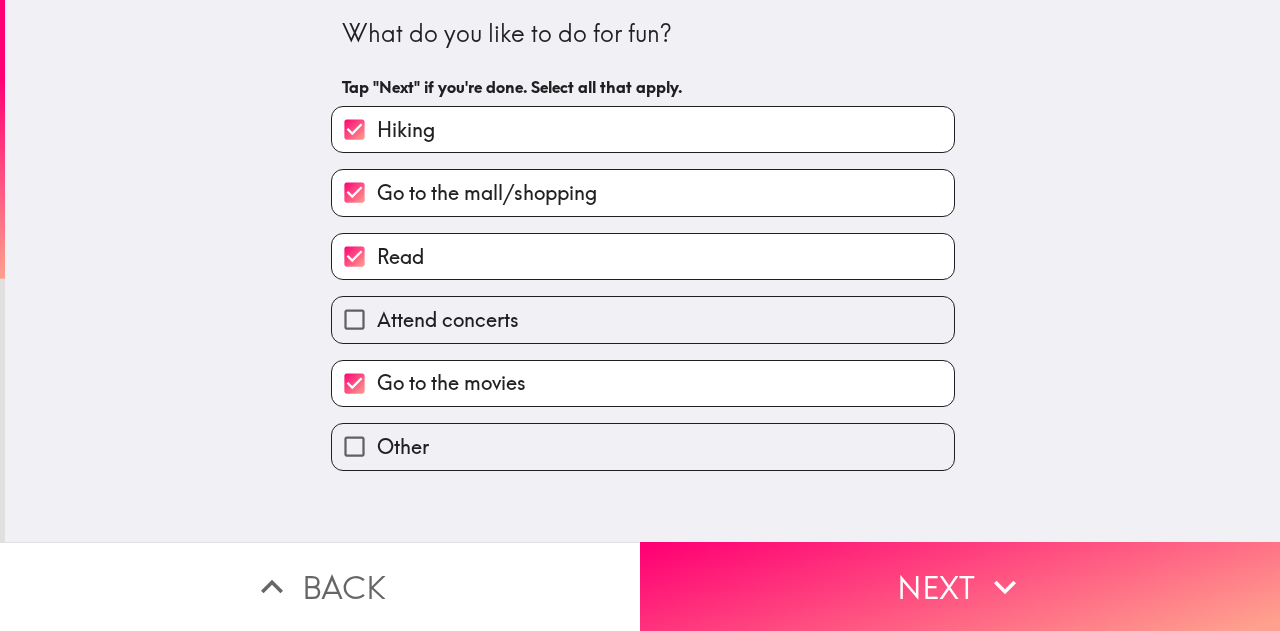 click on "Attend concerts" at bounding box center (354, 319) 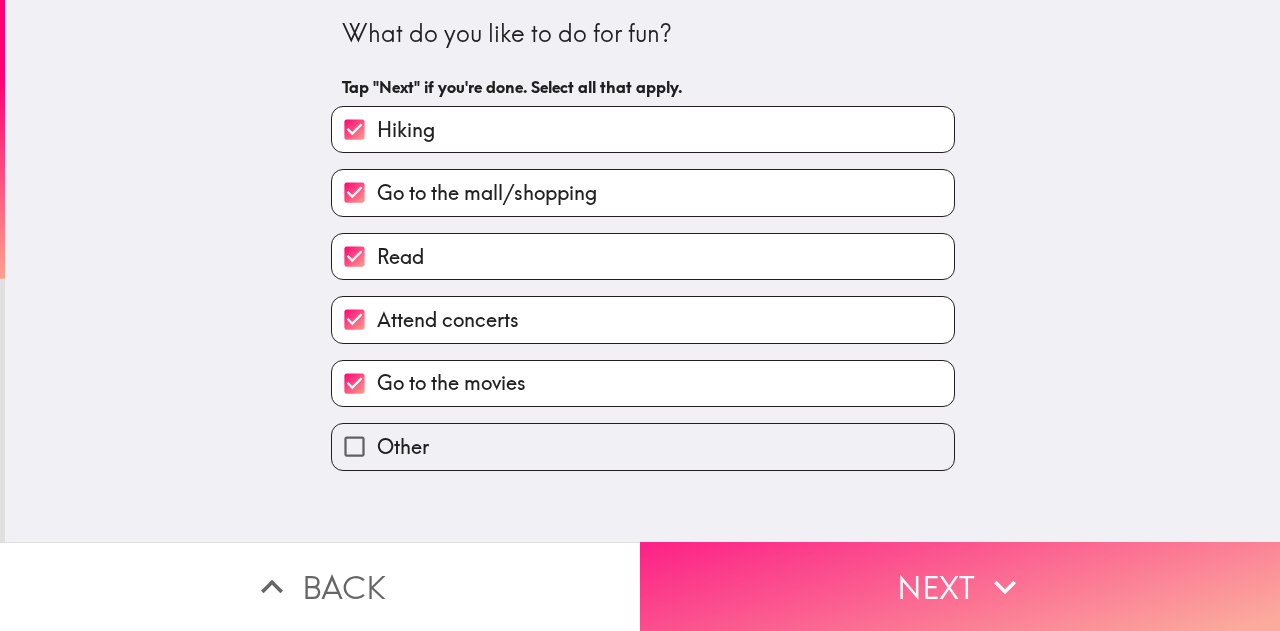 click on "Next" at bounding box center [960, 586] 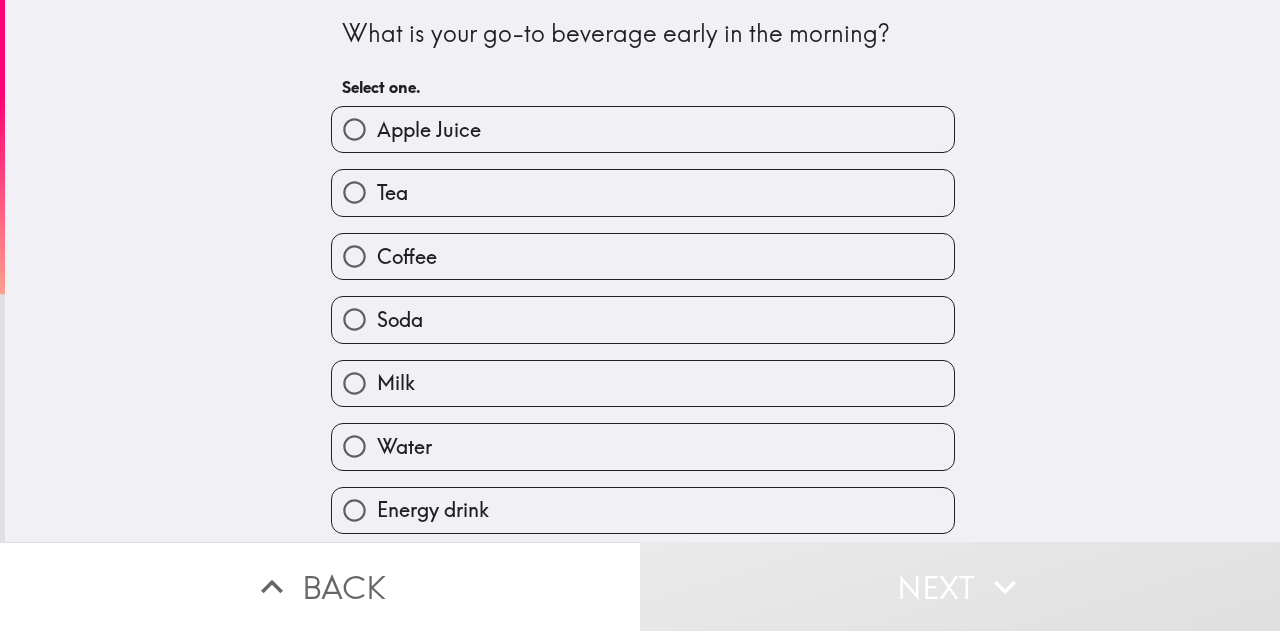 click on "Soda" at bounding box center [635, 311] 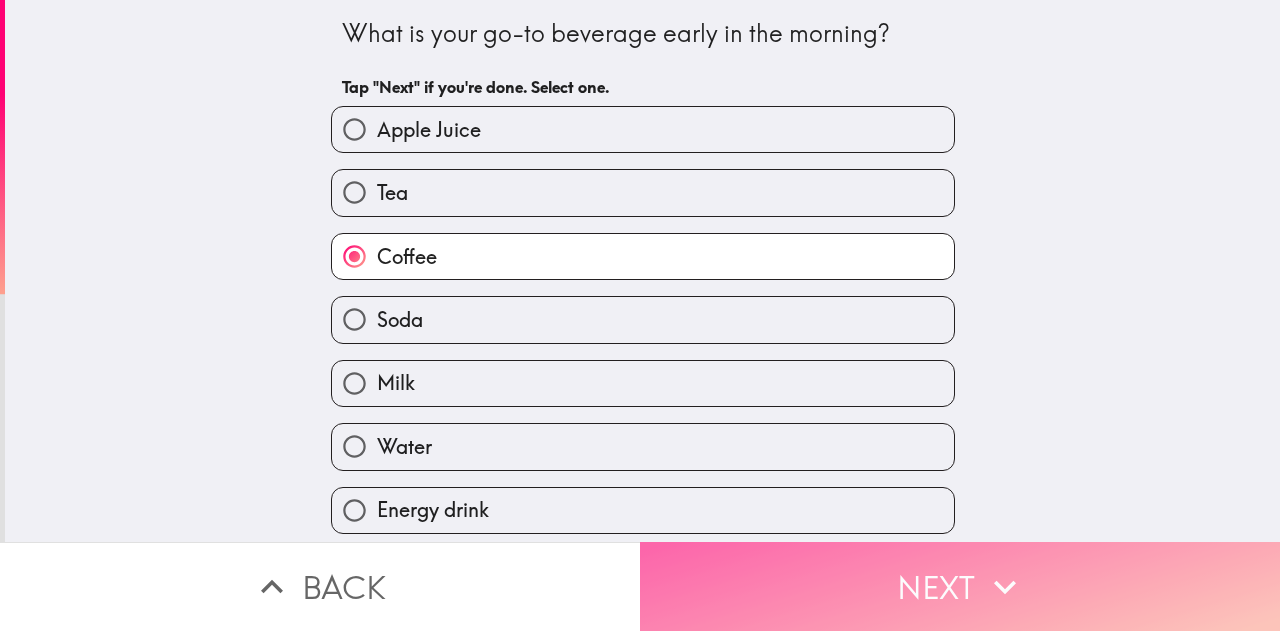 click on "Next" at bounding box center (960, 586) 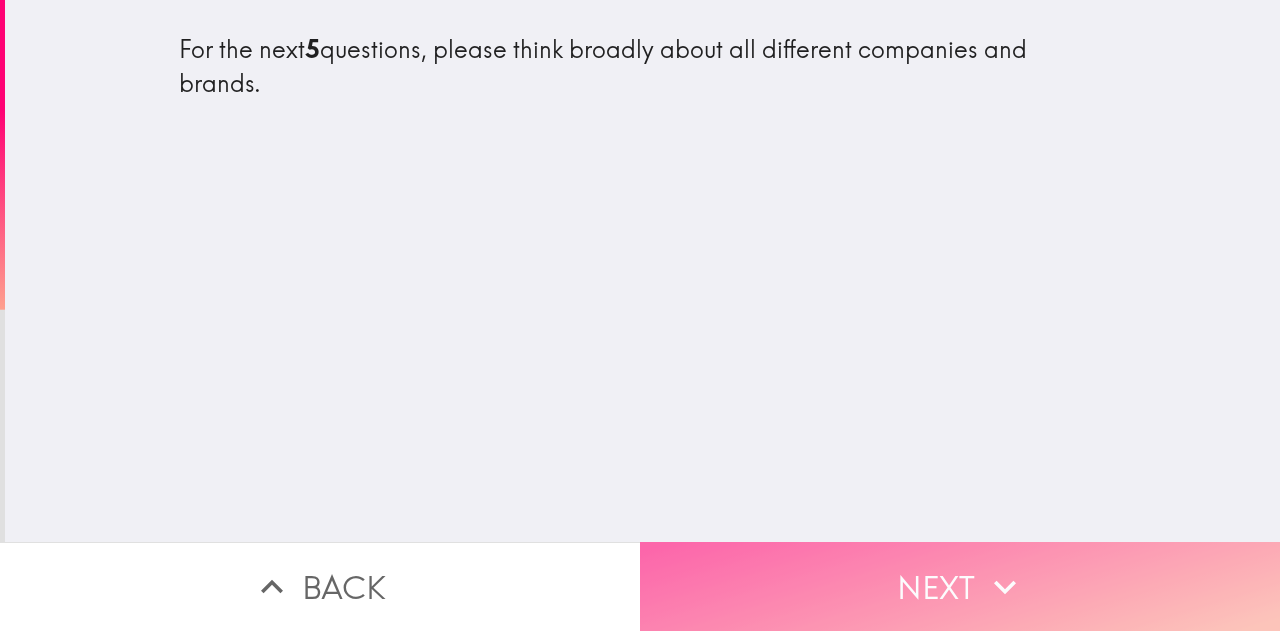 click on "Next" at bounding box center (960, 586) 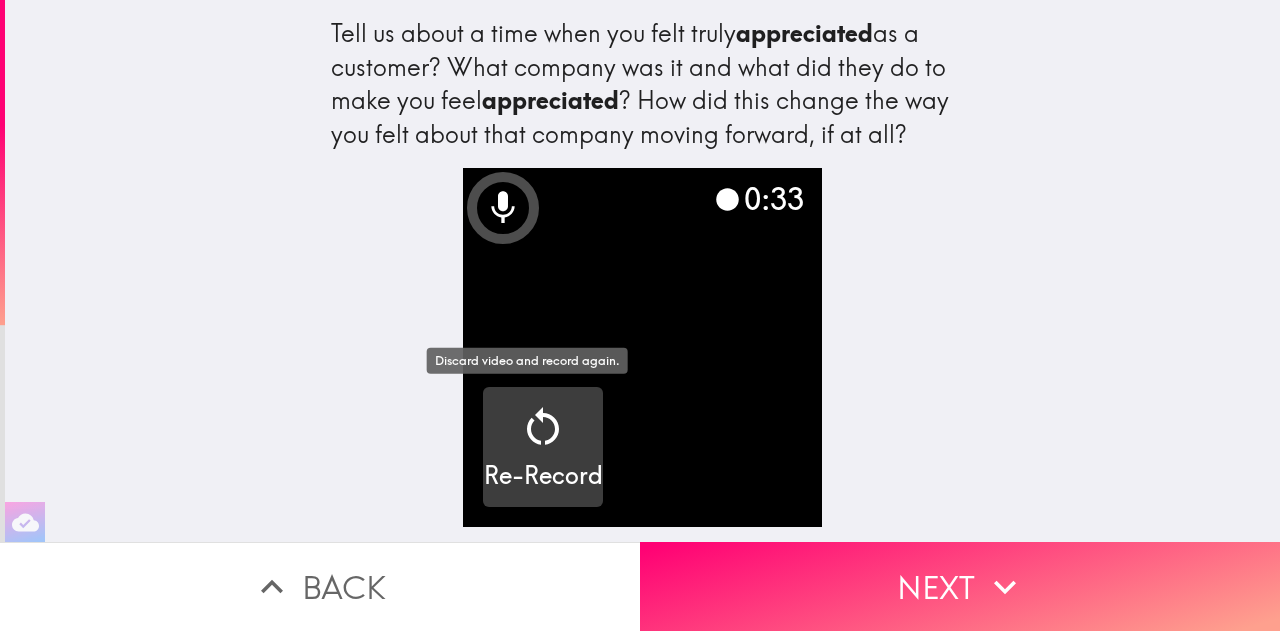 click 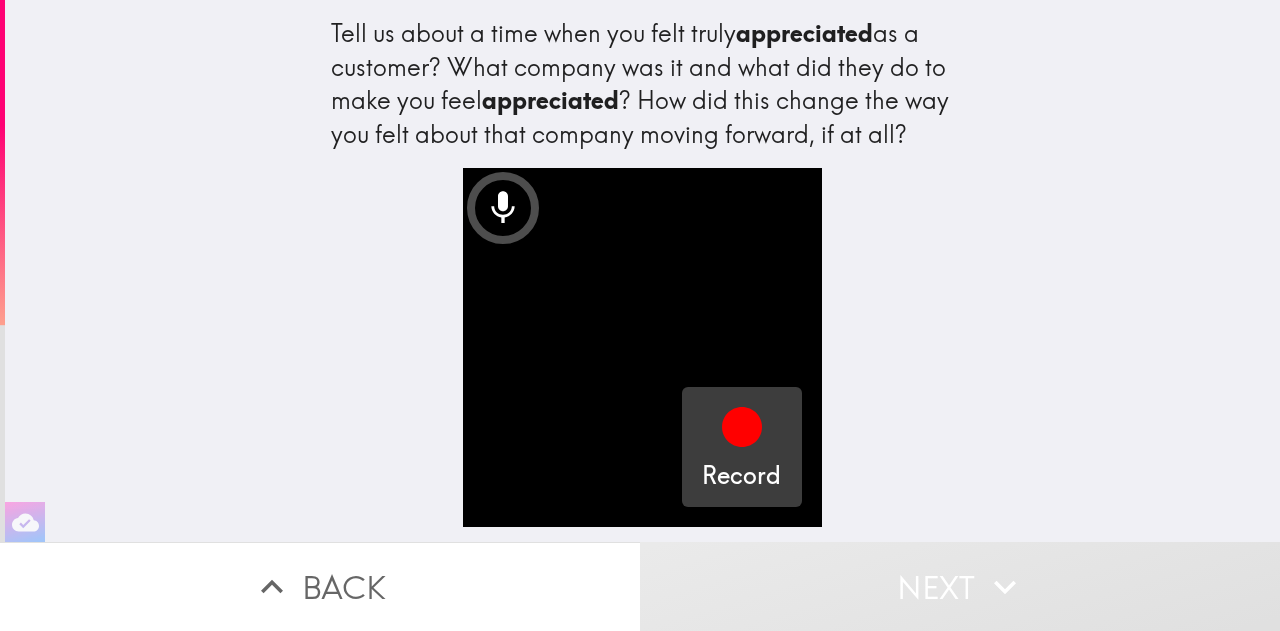 click 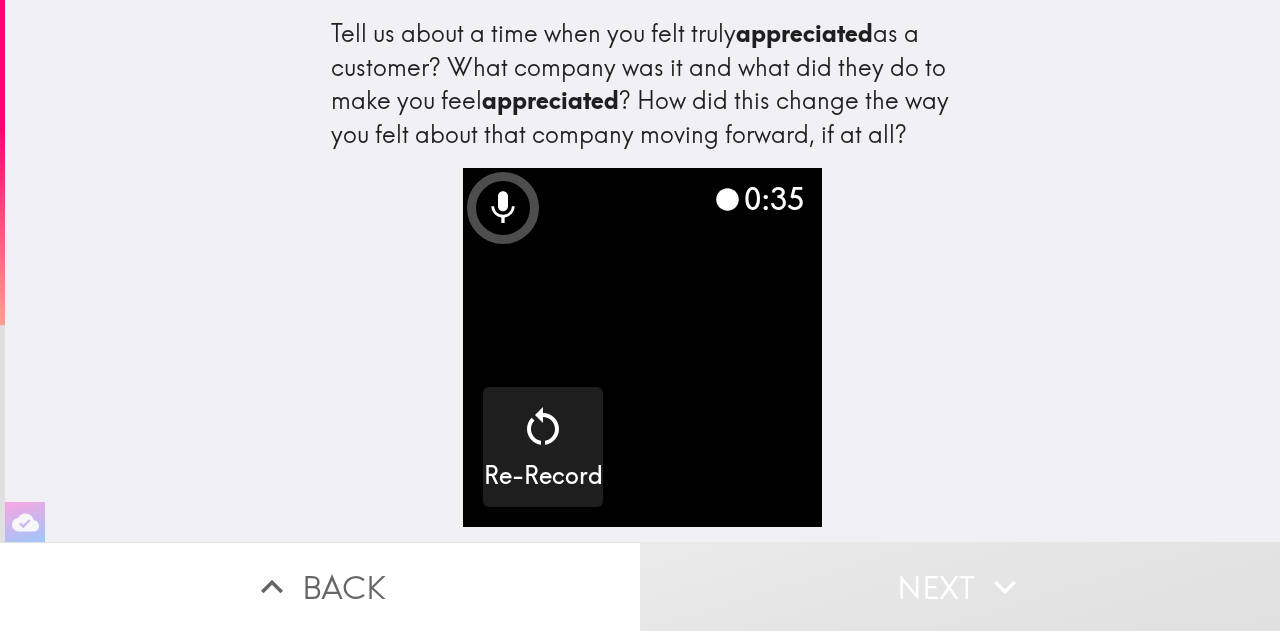 click 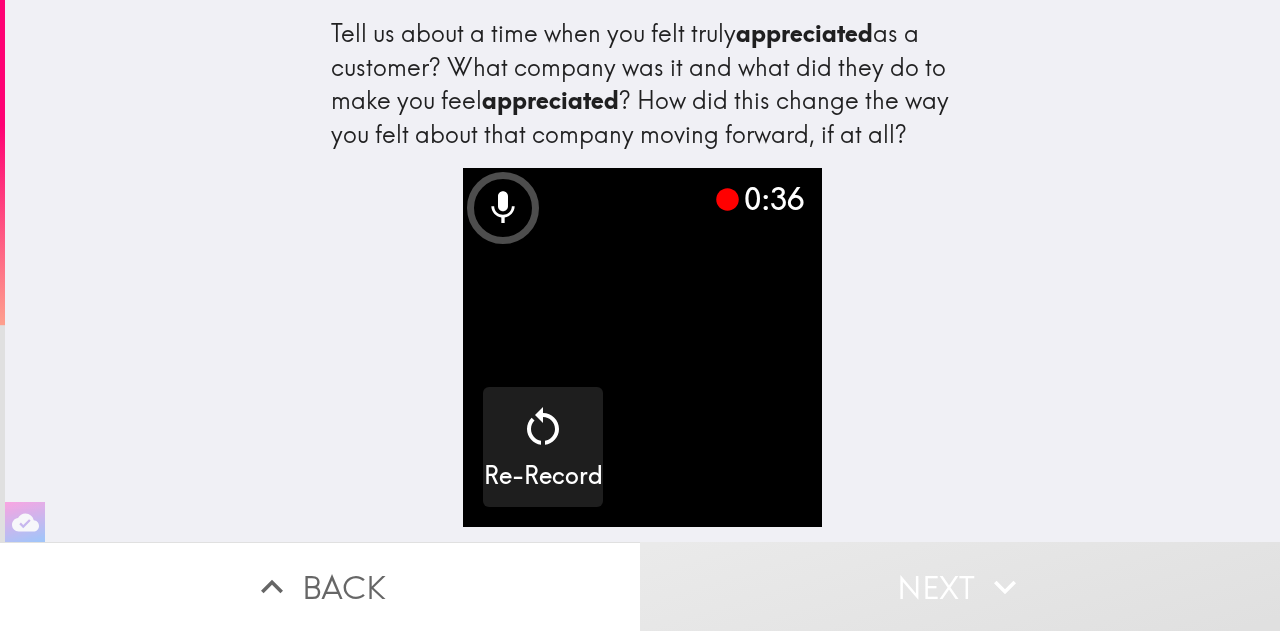 click at bounding box center (642, 347) 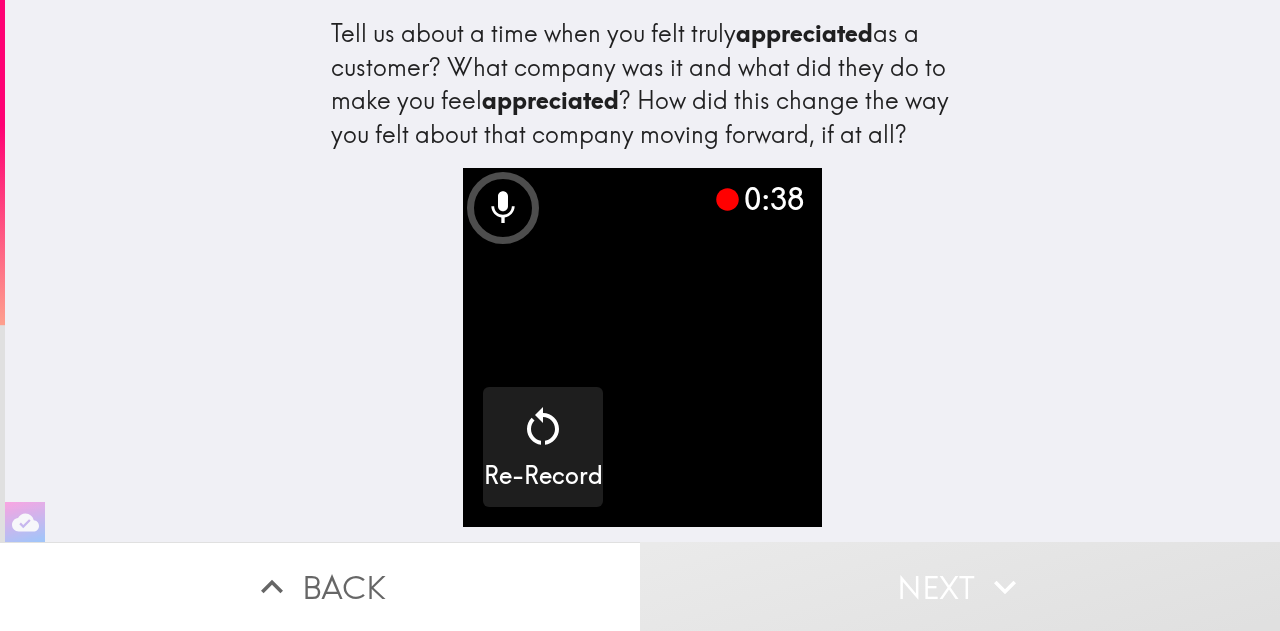 click at bounding box center (642, 347) 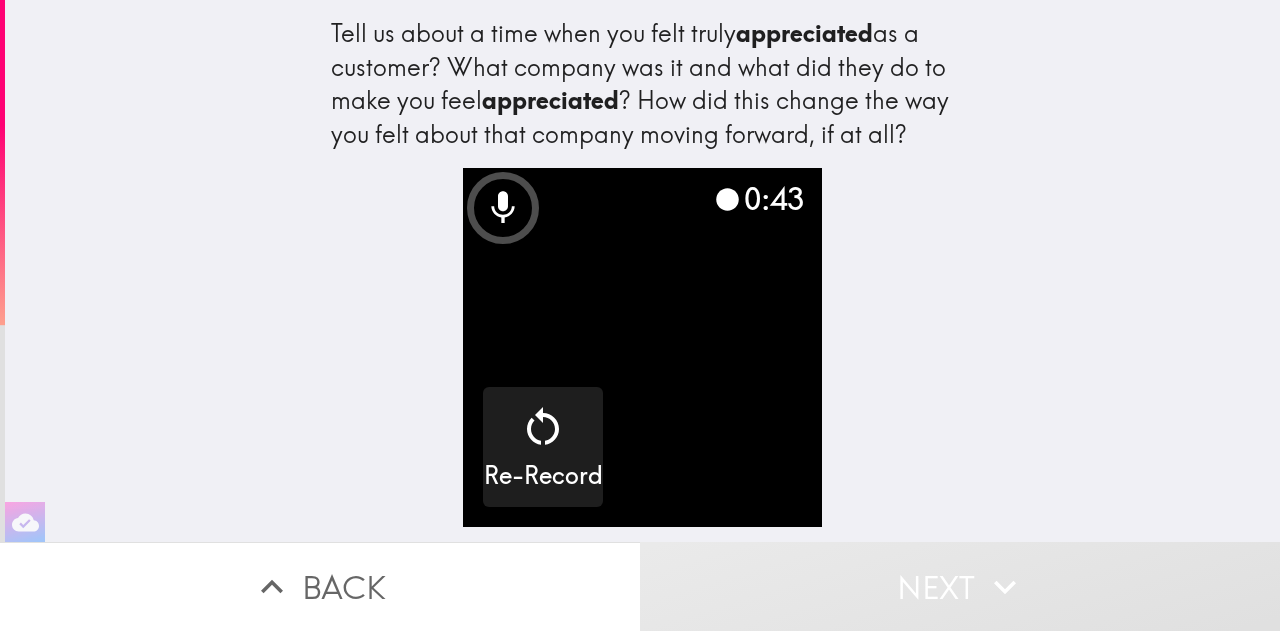 click on "Tell us about a time when you felt truly  appreciated  as a customer? What company was it and what did they do to make you feel  appreciated ? How did this change the way you felt about that company moving forward, if at all? 0:43 Re-Record" at bounding box center [642, 271] 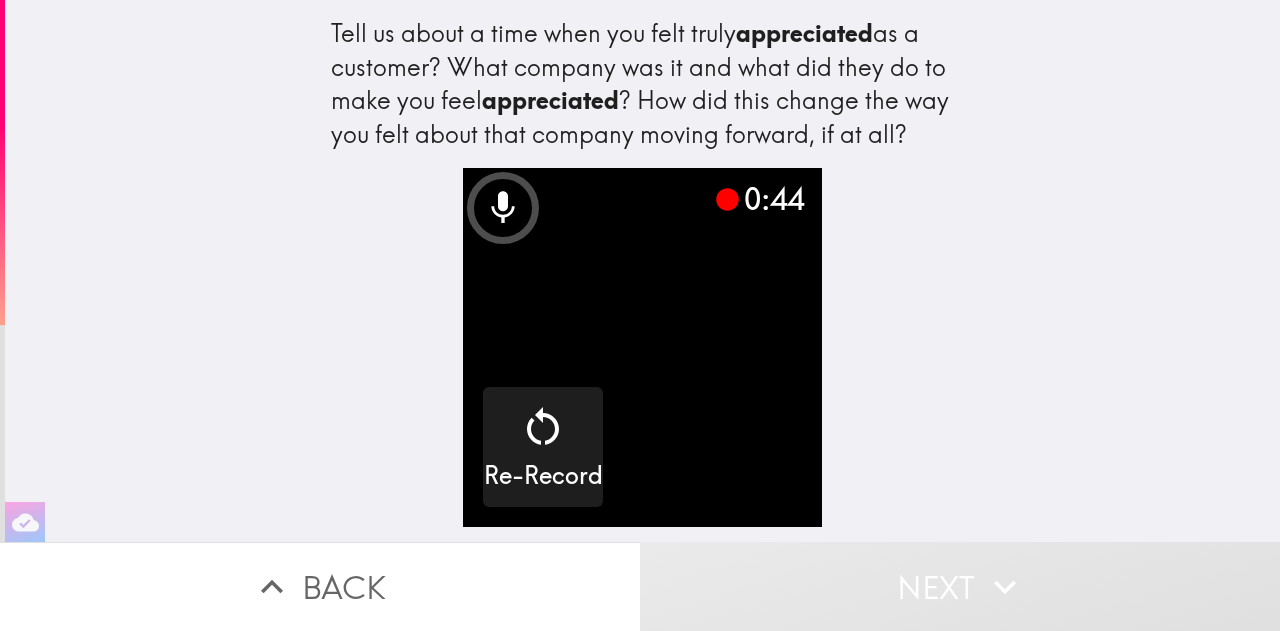 click at bounding box center [642, 347] 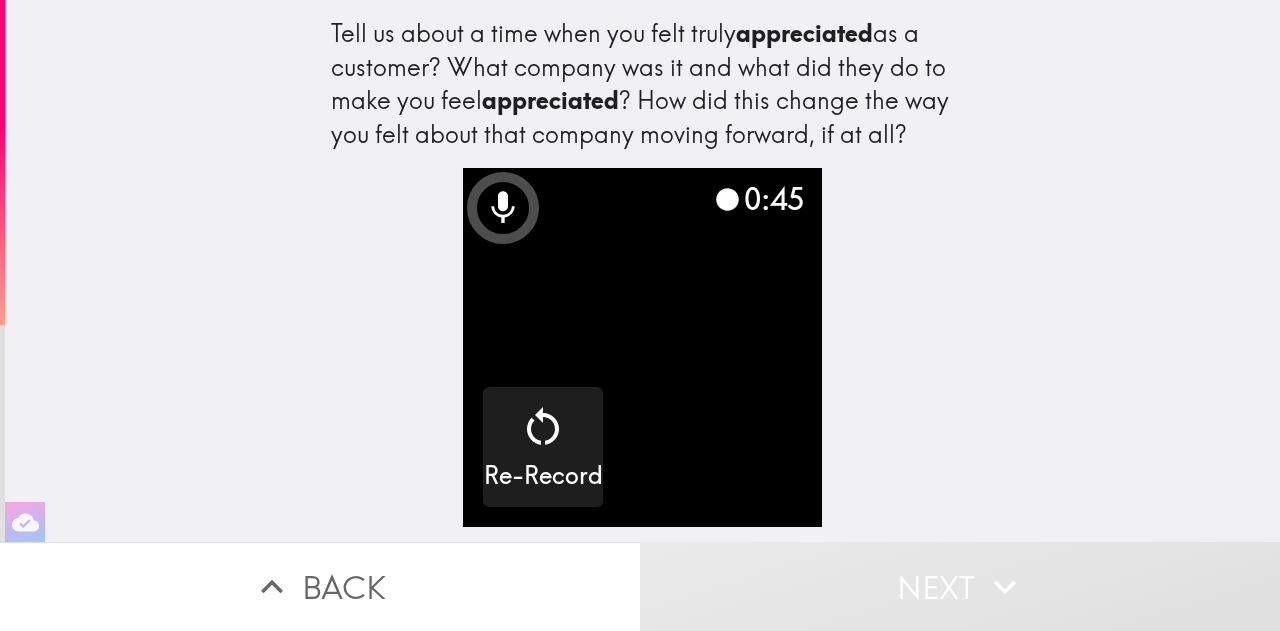 click 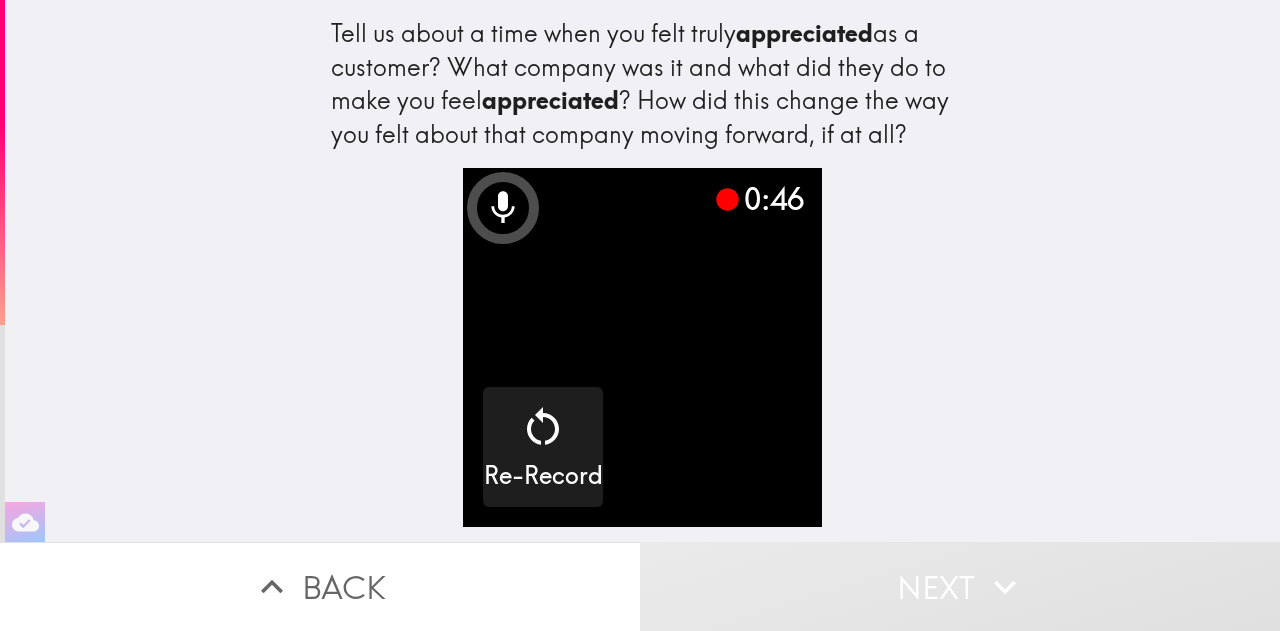 click at bounding box center (642, 347) 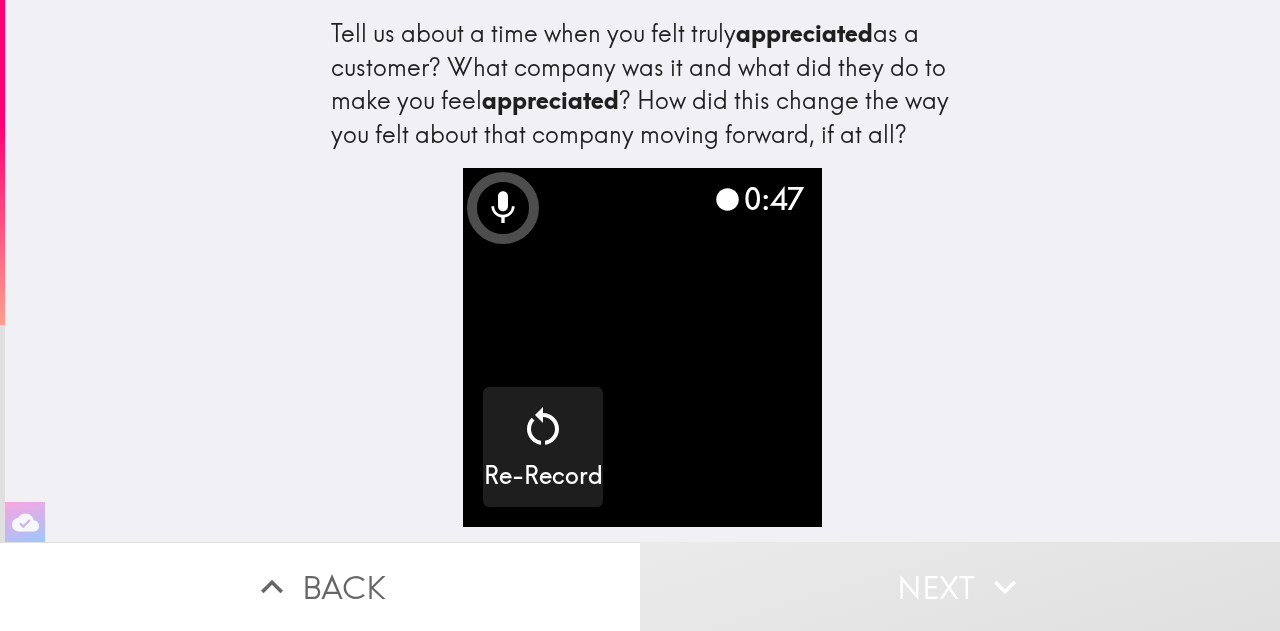 click on "Tell us about a time when you felt truly  appreciated  as a customer? What company was it and what did they do to make you feel  appreciated ? How did this change the way you felt about that company moving forward, if at all? 0:47 Re-Record" at bounding box center (642, 271) 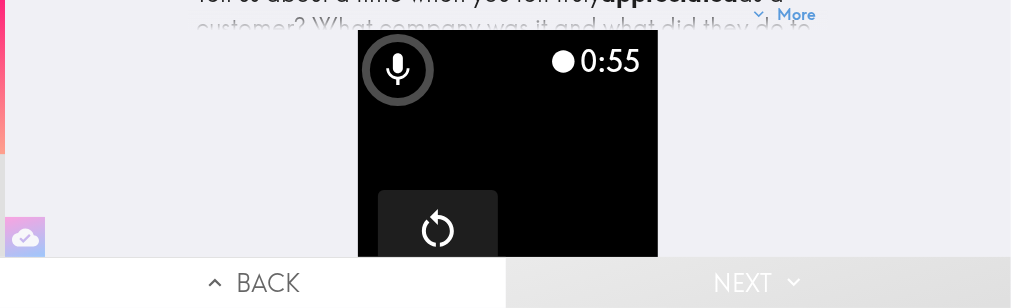 scroll, scrollTop: 128, scrollLeft: 0, axis: vertical 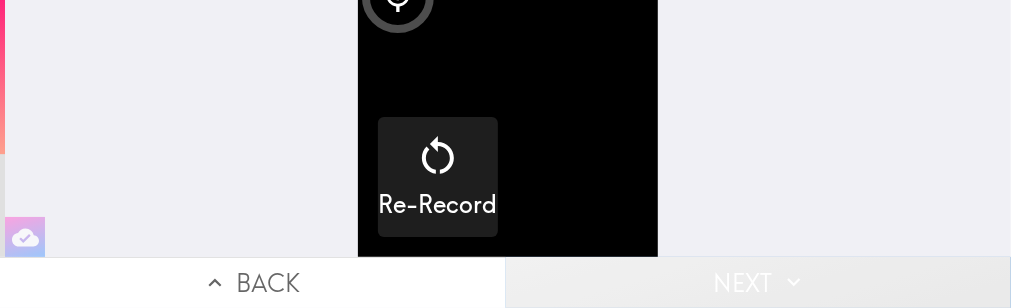 click 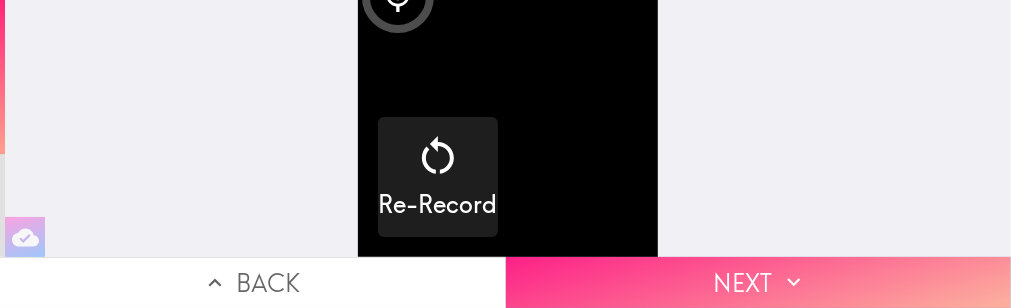 click 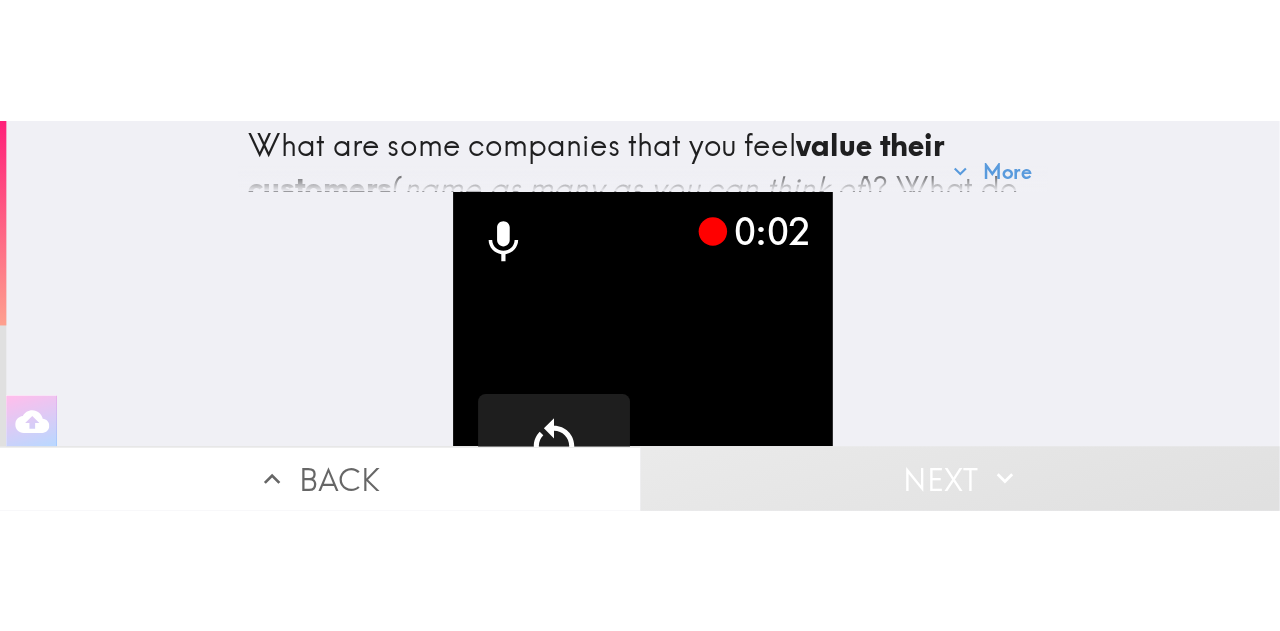 scroll, scrollTop: 0, scrollLeft: 0, axis: both 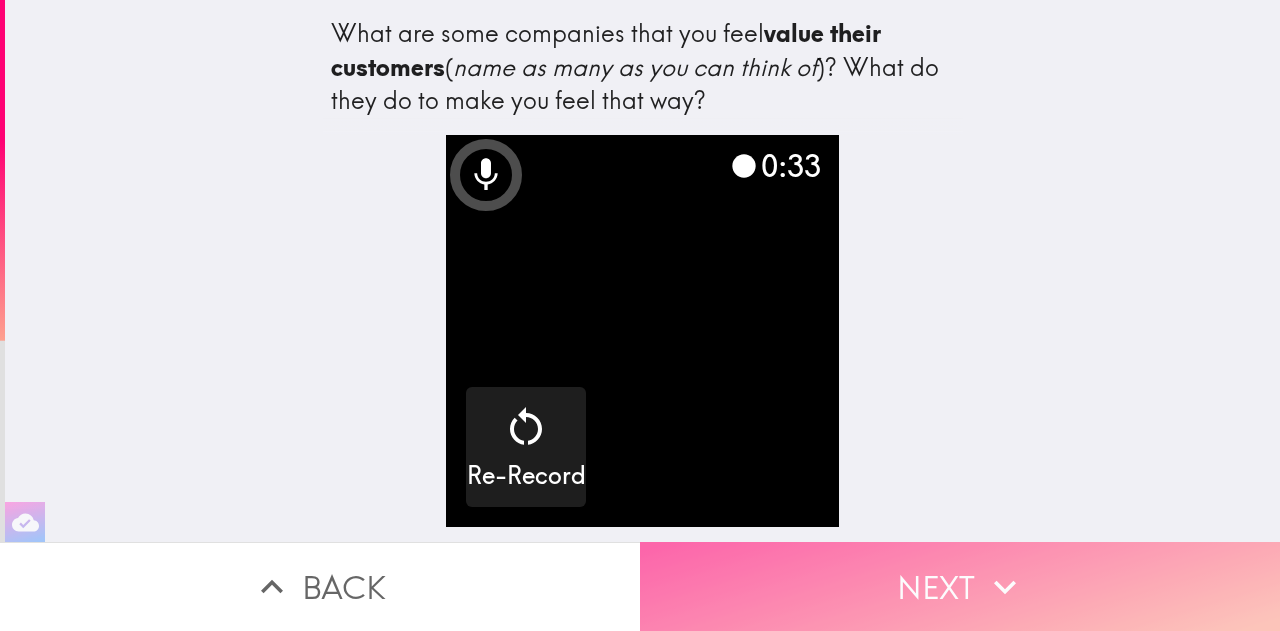 click on "Next" at bounding box center (960, 586) 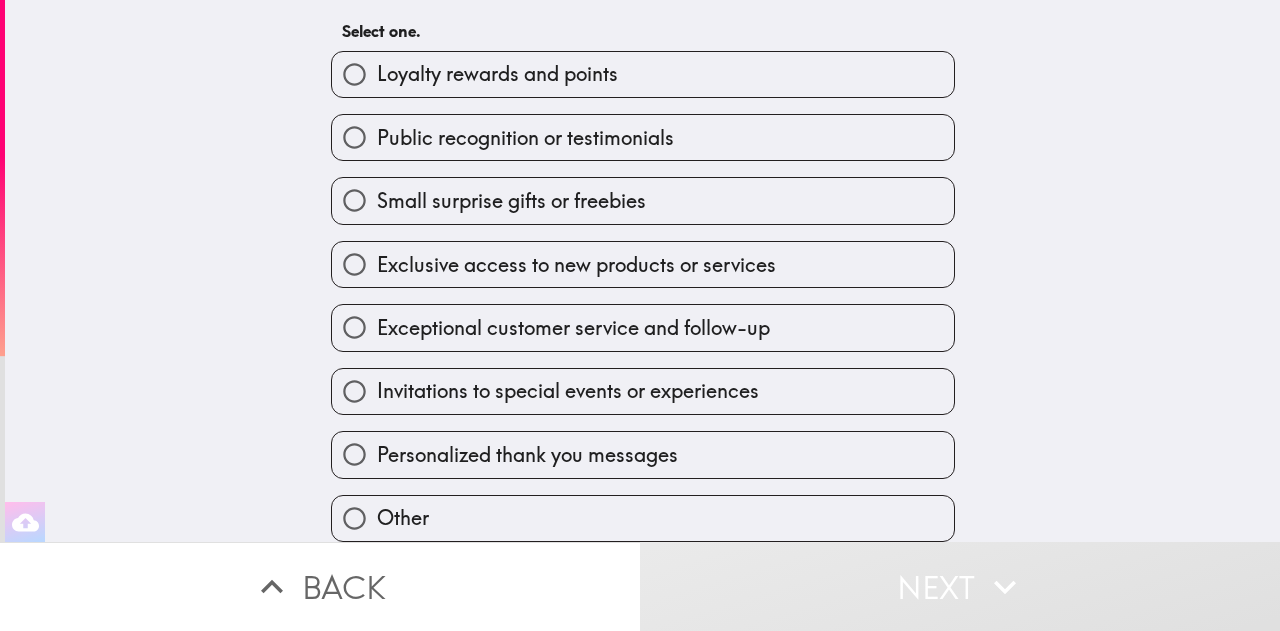 scroll, scrollTop: 109, scrollLeft: 0, axis: vertical 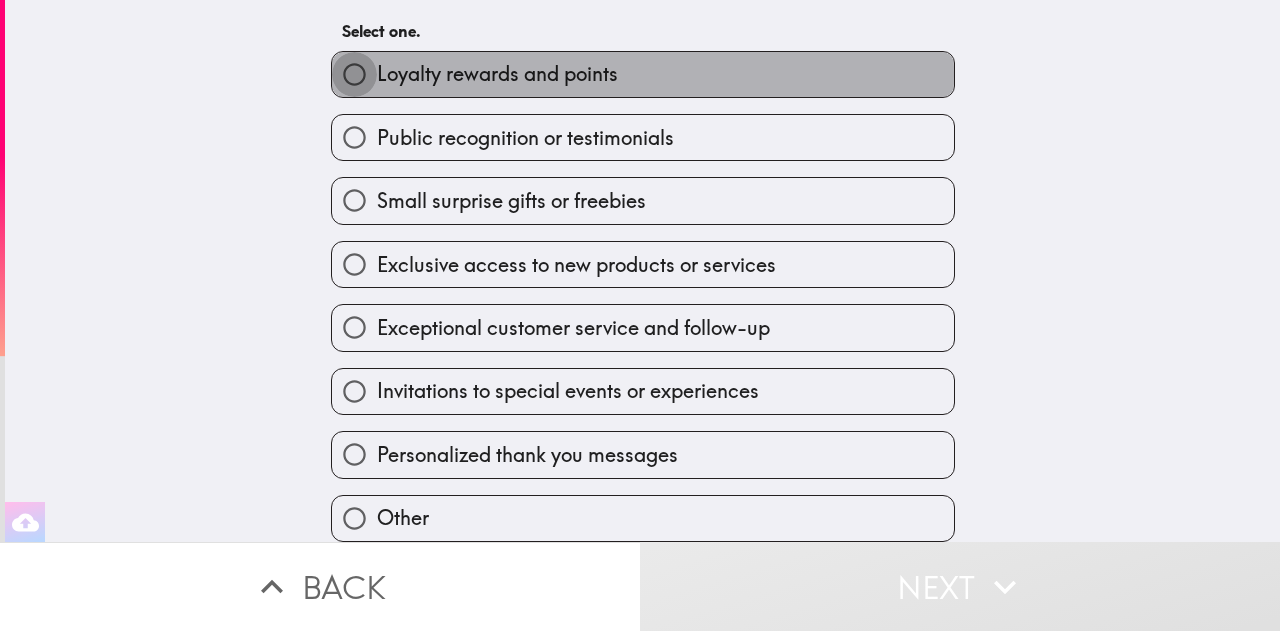 click on "Loyalty rewards and points" at bounding box center [354, 74] 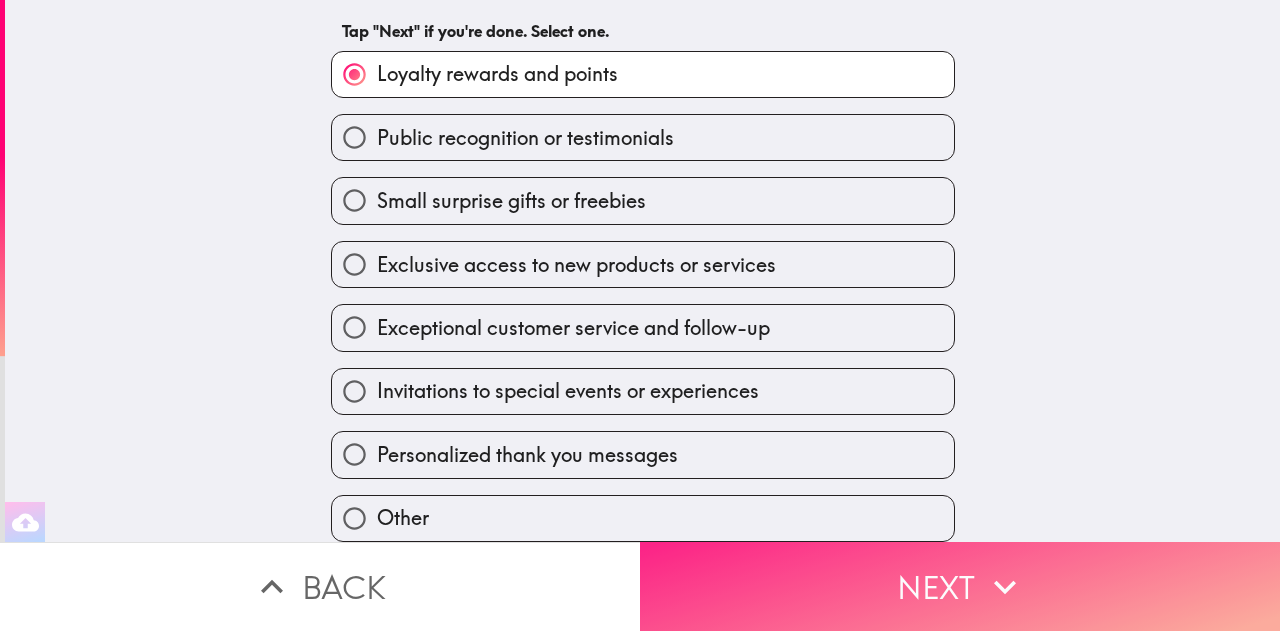 drag, startPoint x: 871, startPoint y: 551, endPoint x: 903, endPoint y: 579, distance: 42.520584 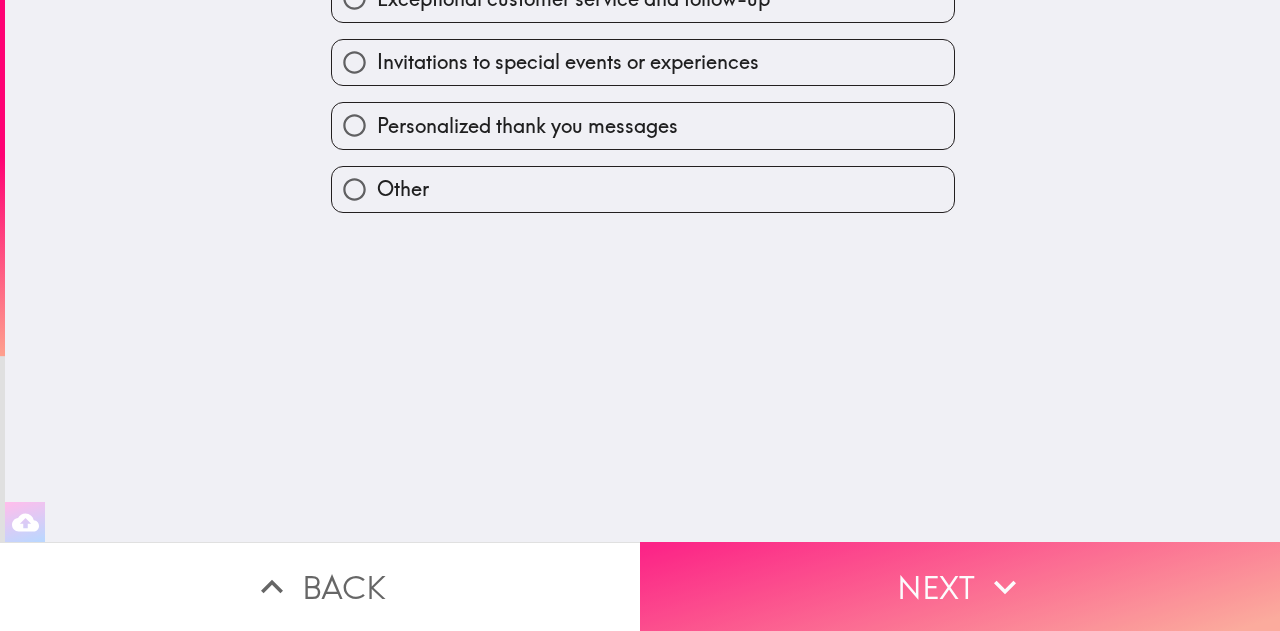 scroll, scrollTop: 0, scrollLeft: 0, axis: both 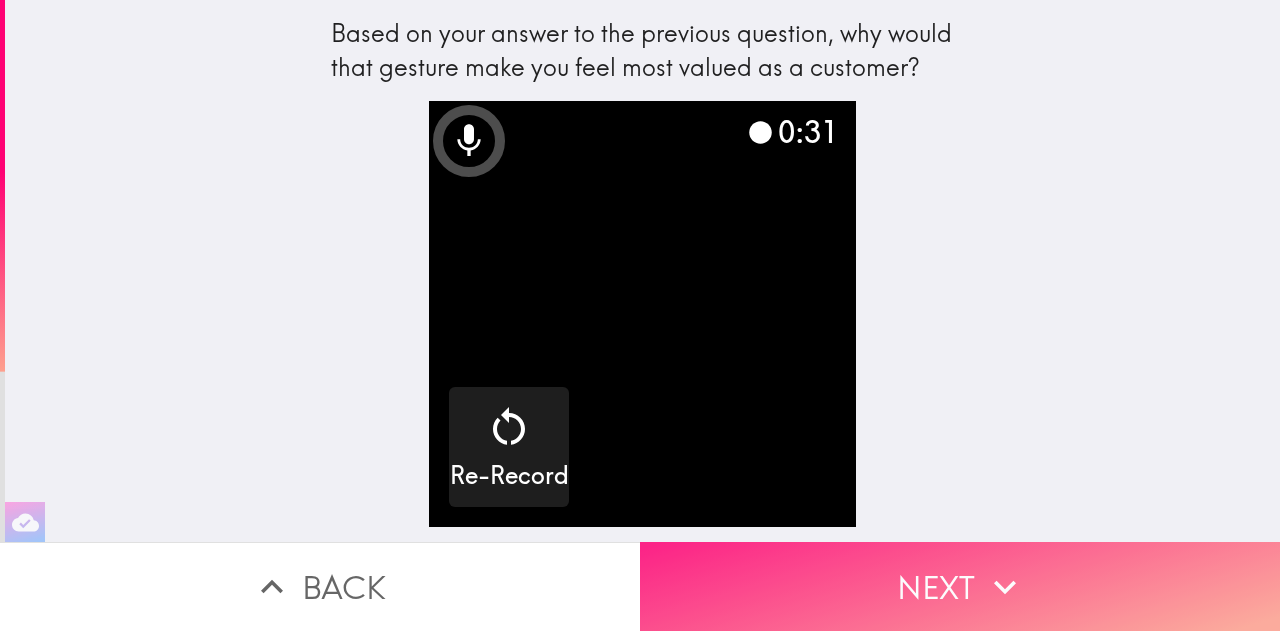 click on "Next" at bounding box center (960, 586) 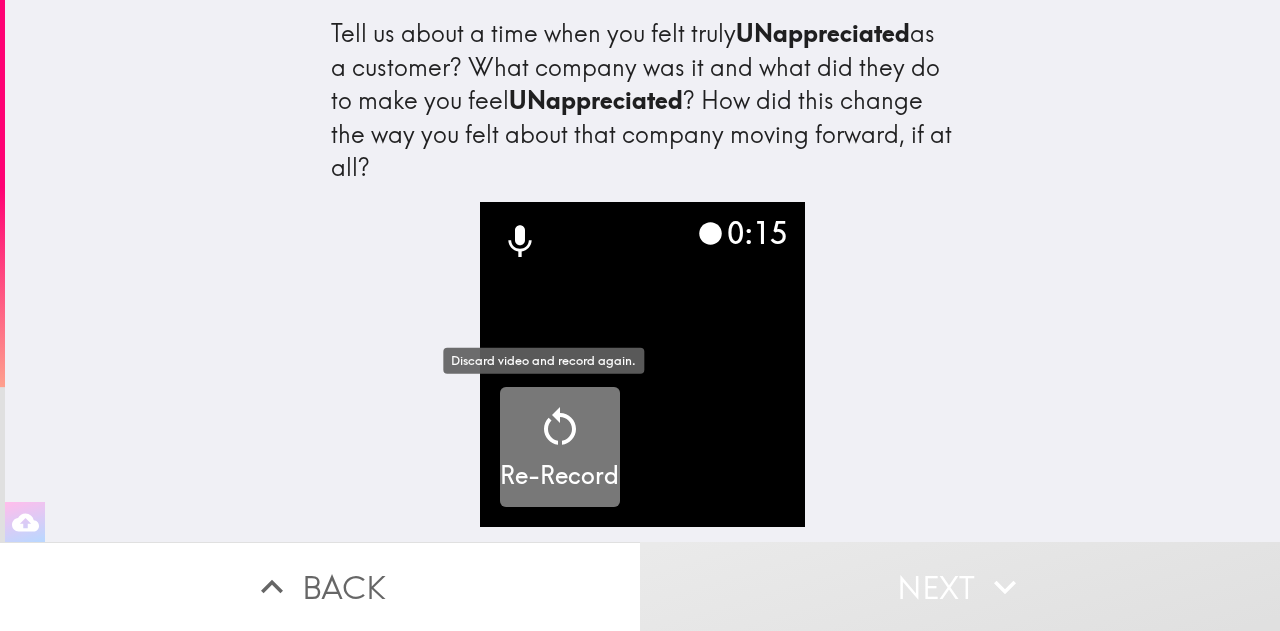 click 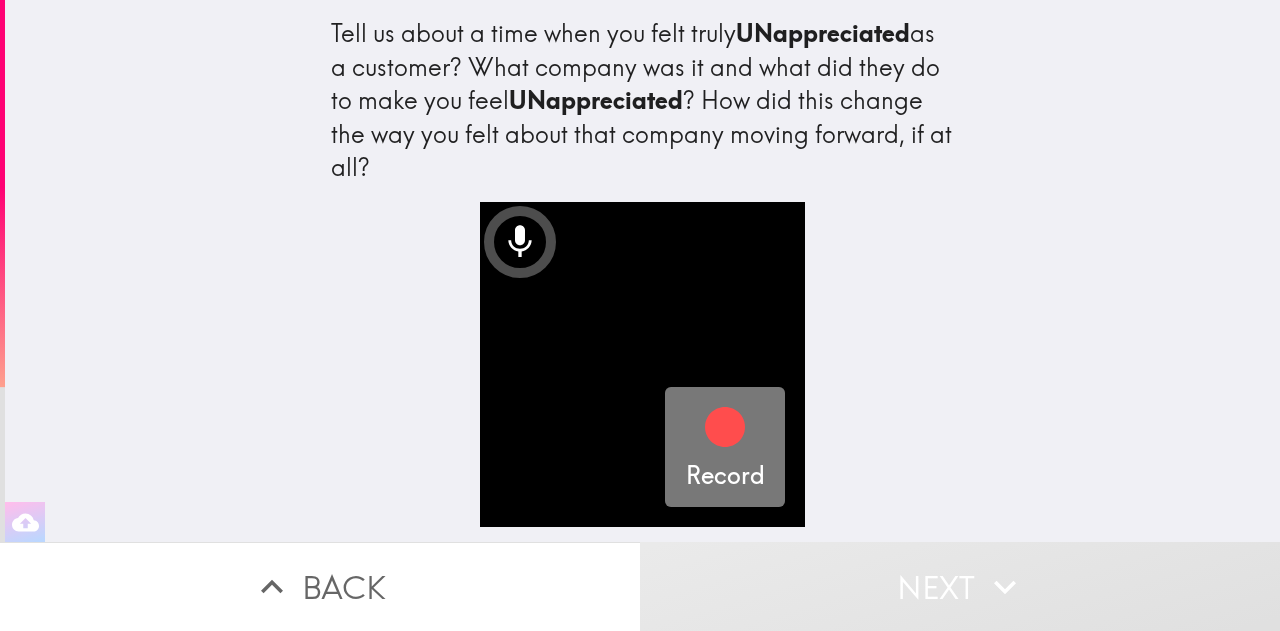 click 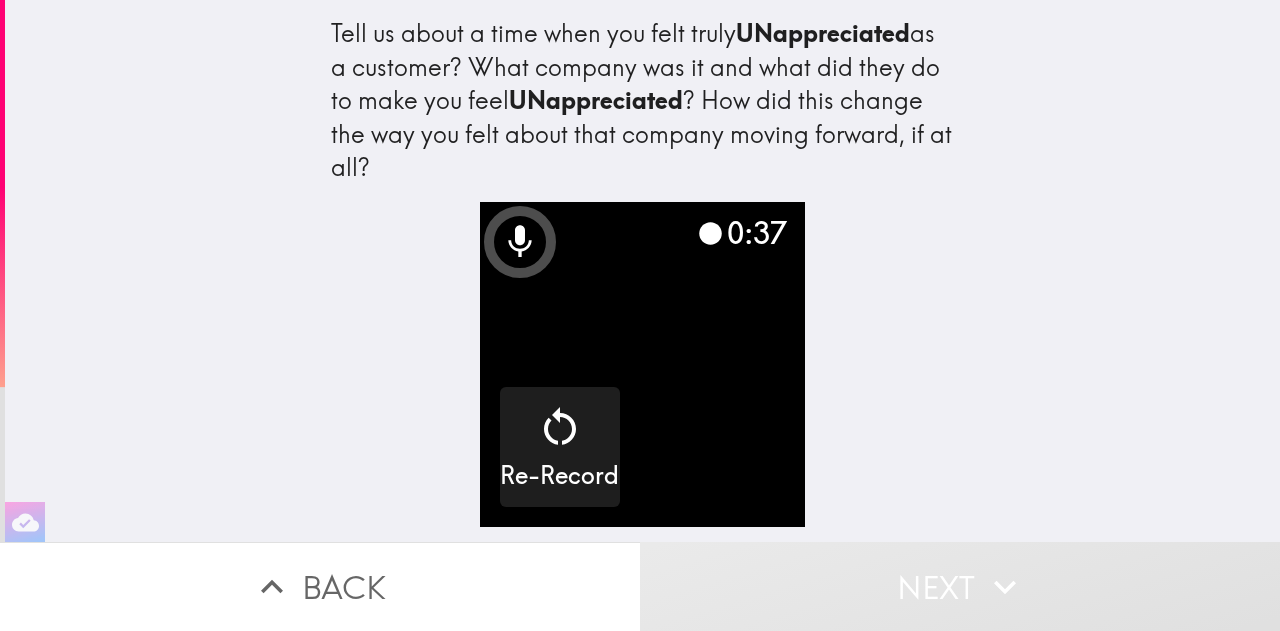 click on "Next" at bounding box center [960, 586] 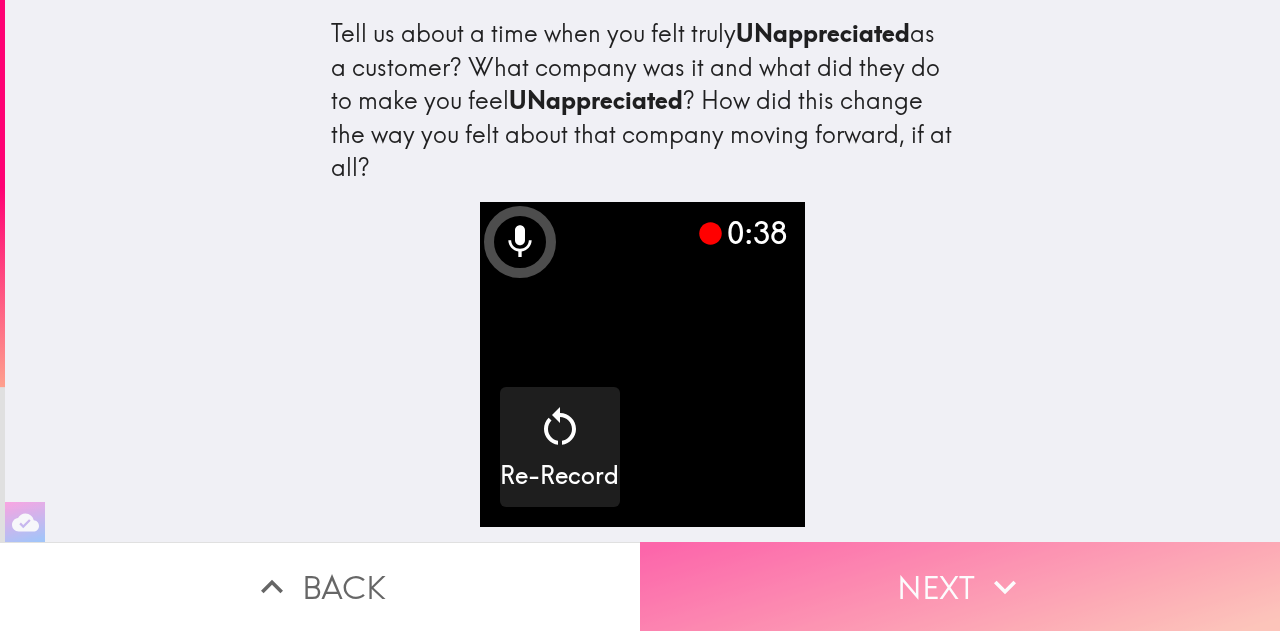 click 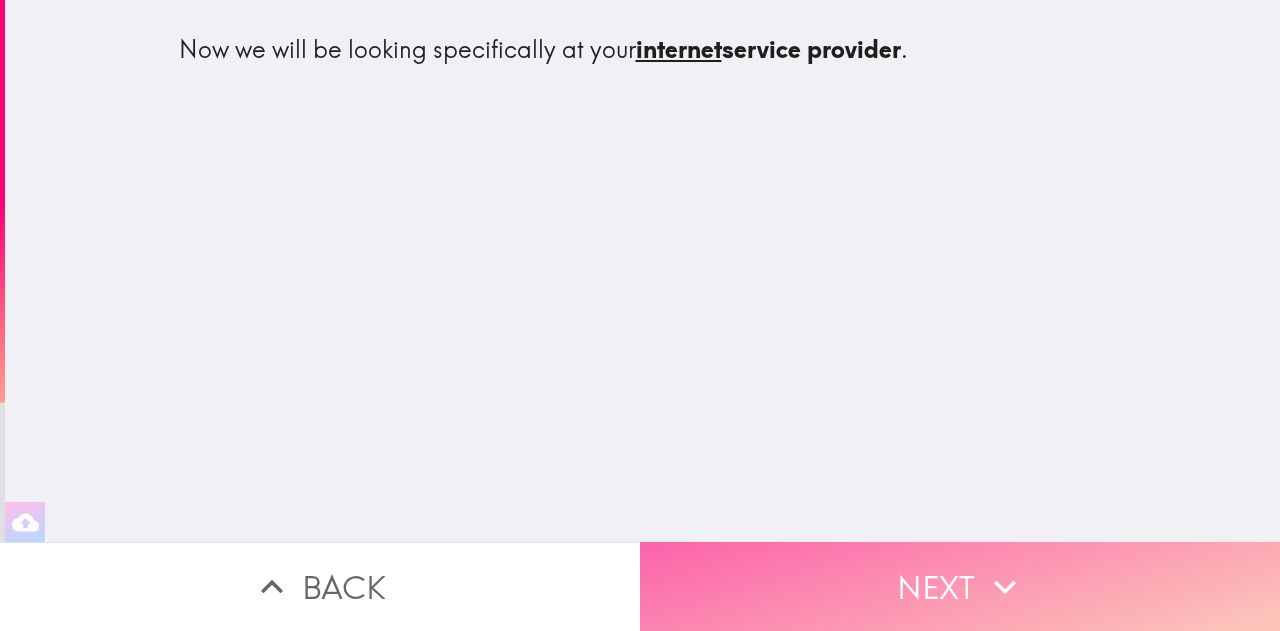 click on "Next" at bounding box center (960, 586) 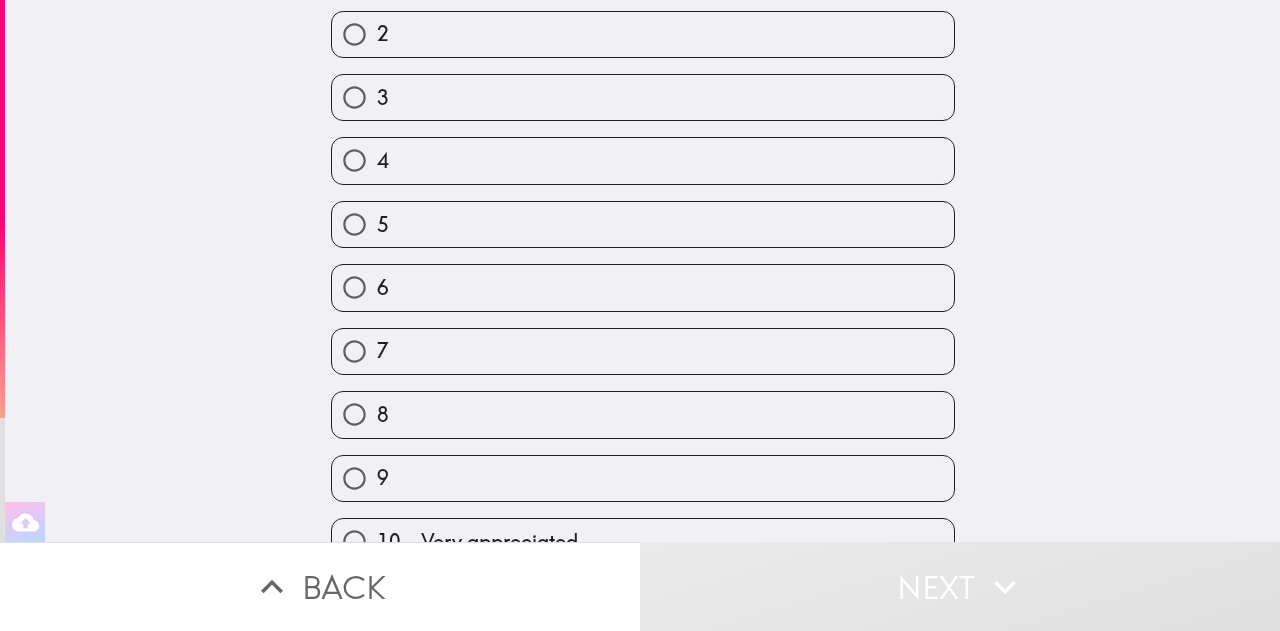scroll, scrollTop: 270, scrollLeft: 0, axis: vertical 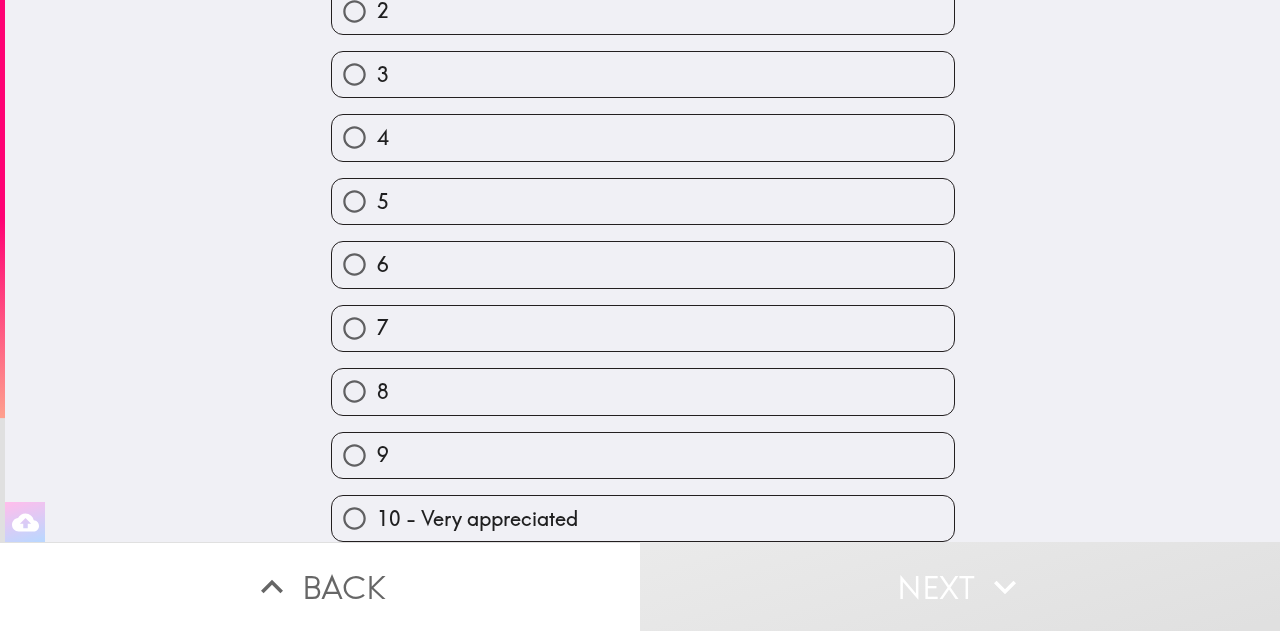 click on "8" at bounding box center [354, 391] 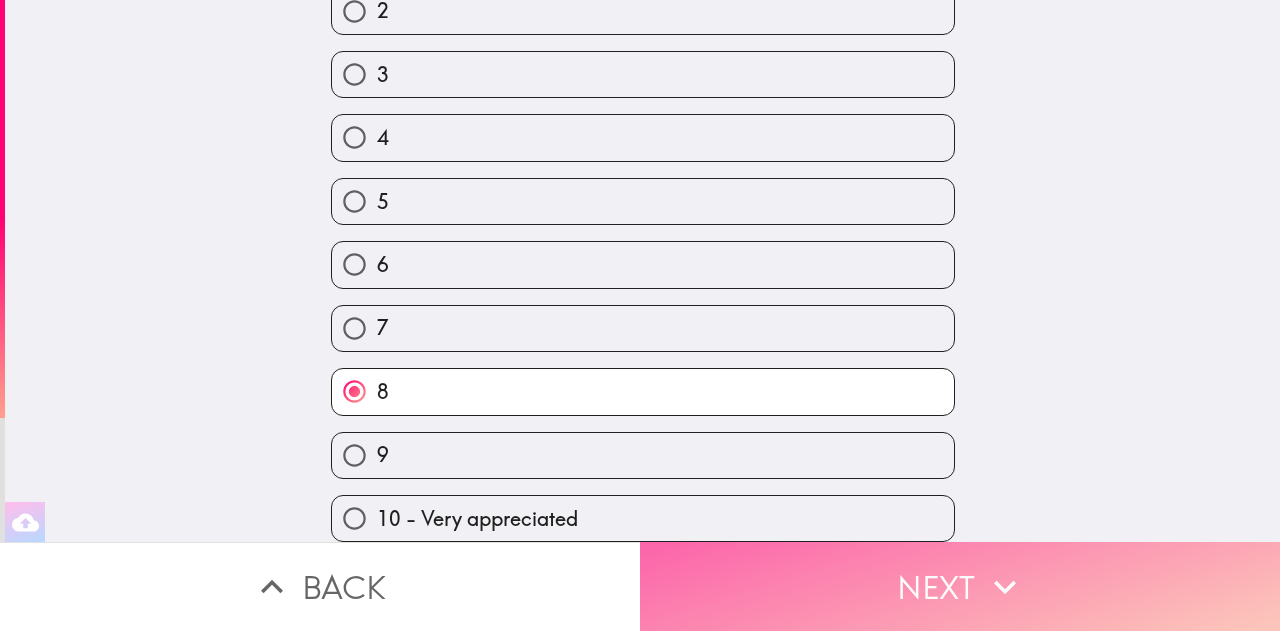 click on "Next" at bounding box center (960, 586) 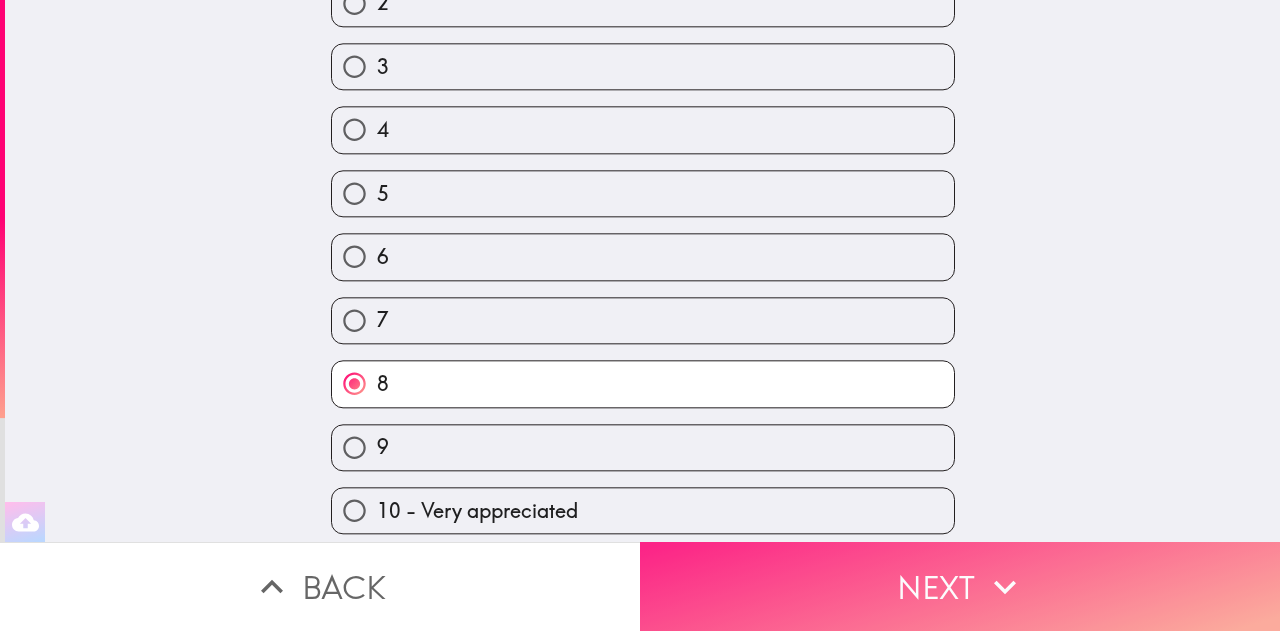scroll, scrollTop: 0, scrollLeft: 0, axis: both 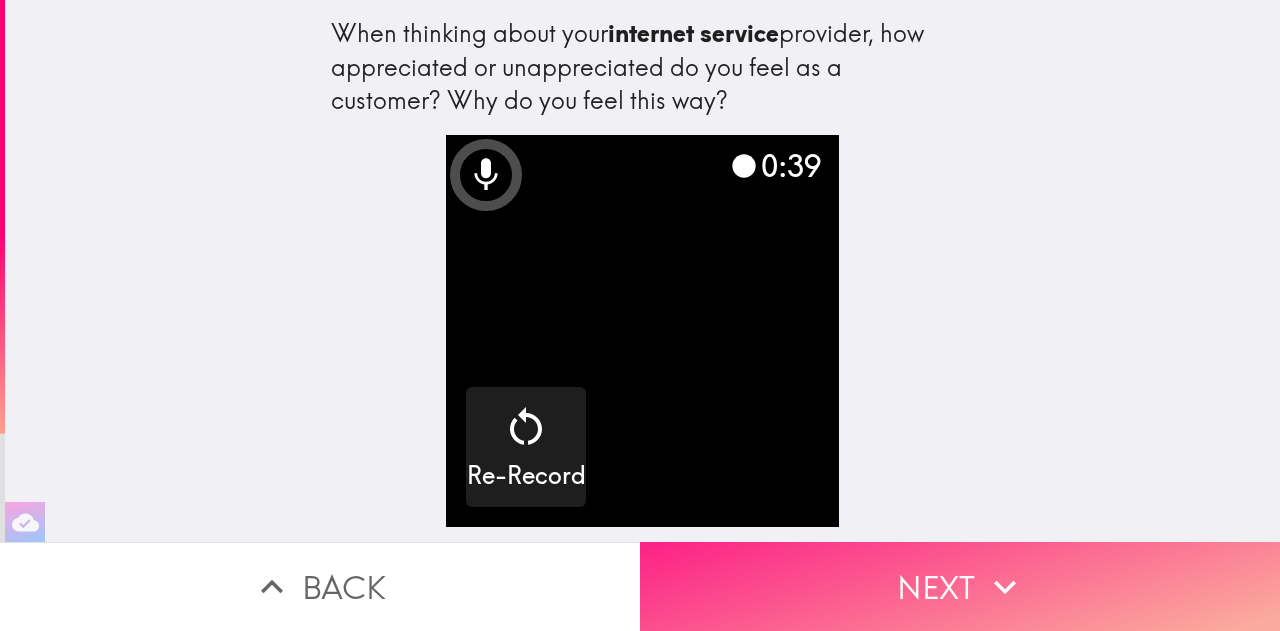 click on "Next" at bounding box center (960, 586) 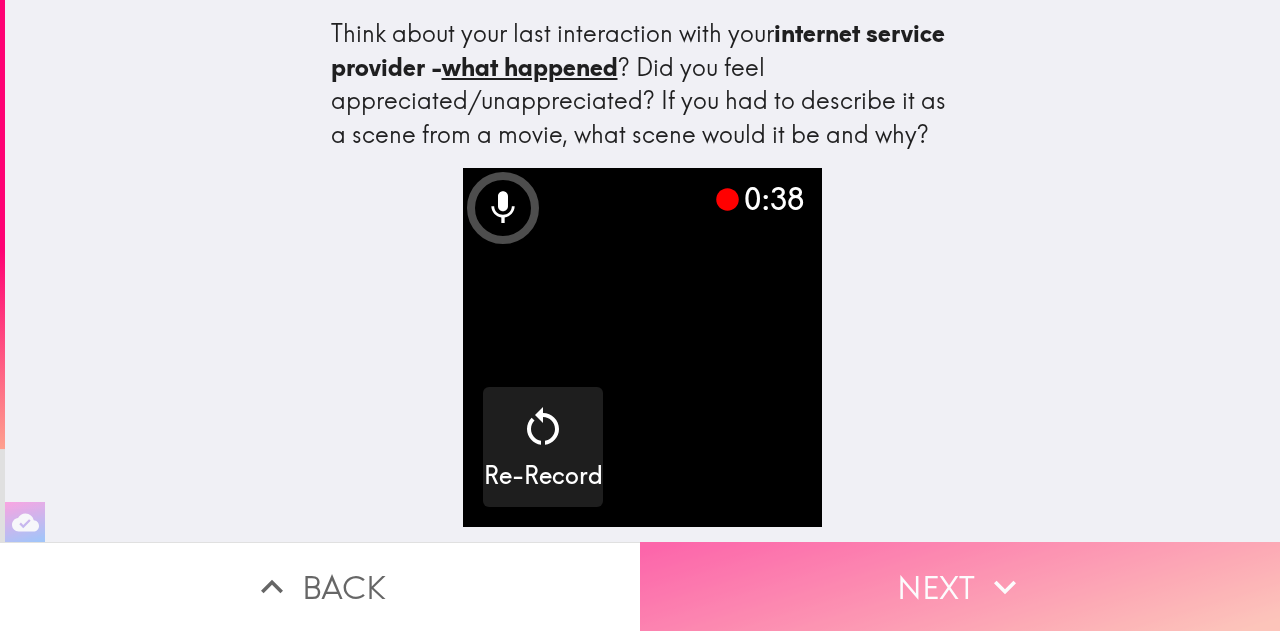 click on "Next" at bounding box center (960, 586) 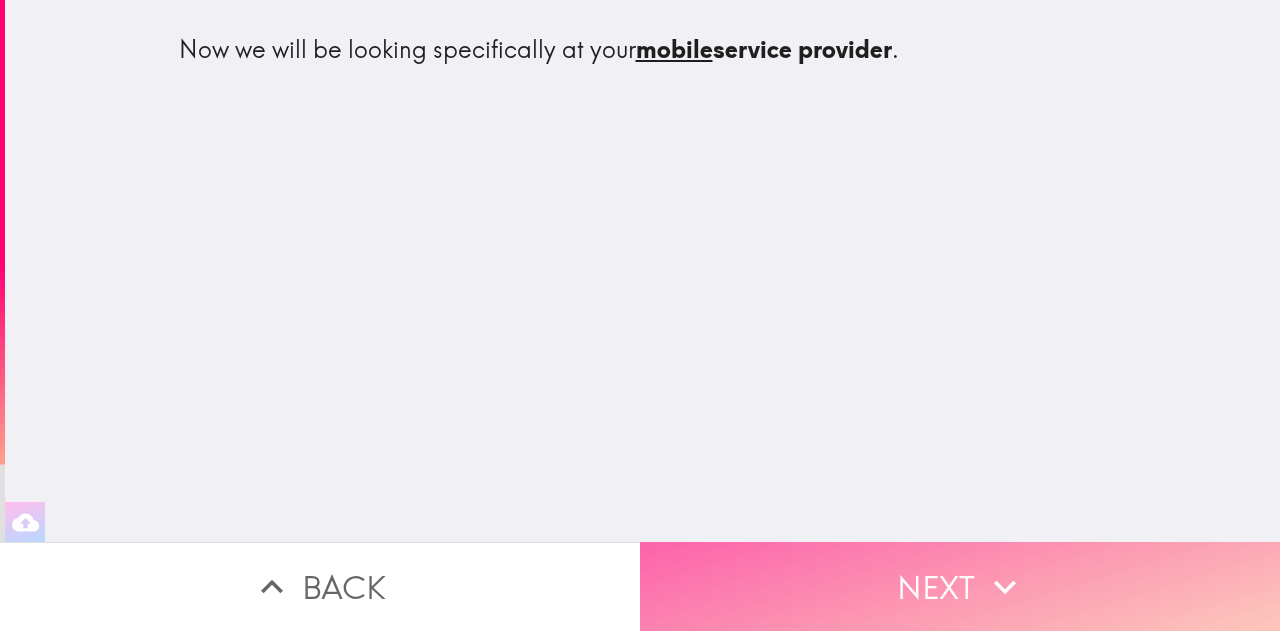 click on "Next" at bounding box center (960, 586) 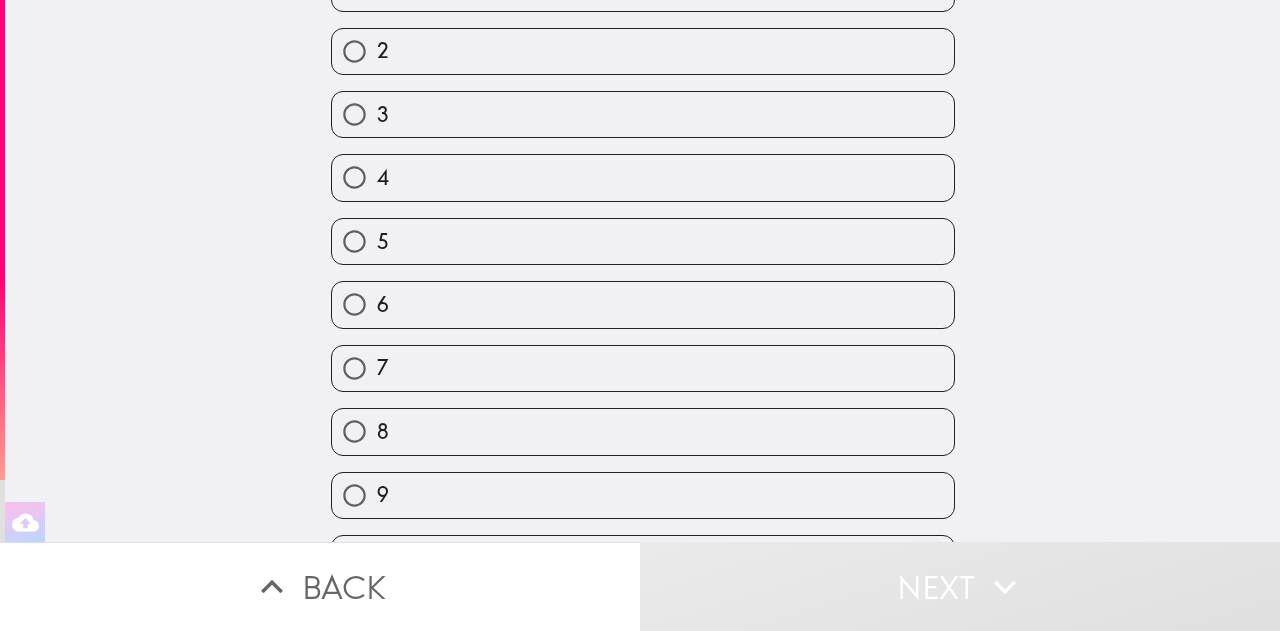 scroll, scrollTop: 226, scrollLeft: 0, axis: vertical 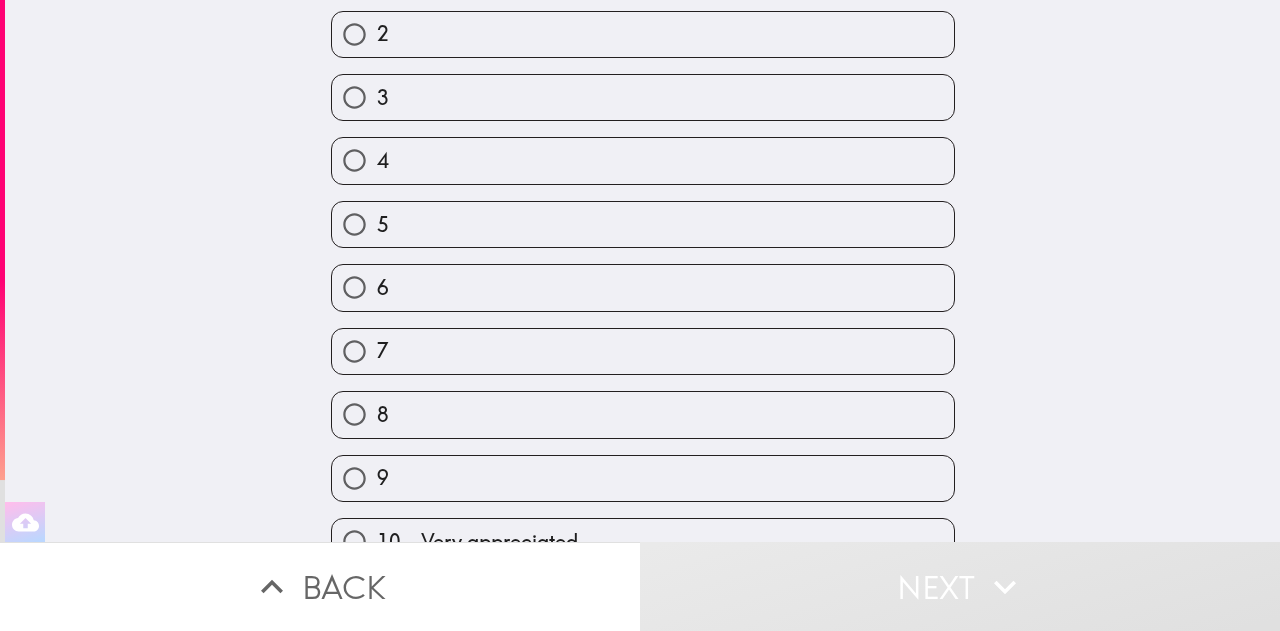 click on "7" at bounding box center [643, 351] 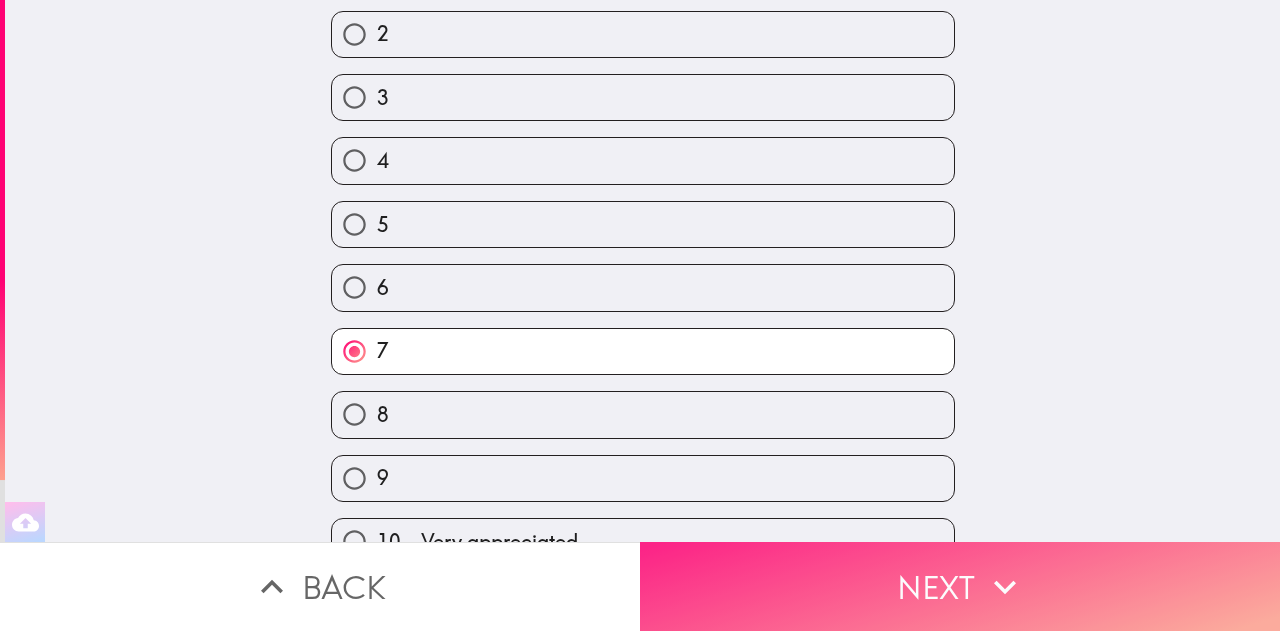 click on "Next" at bounding box center [960, 586] 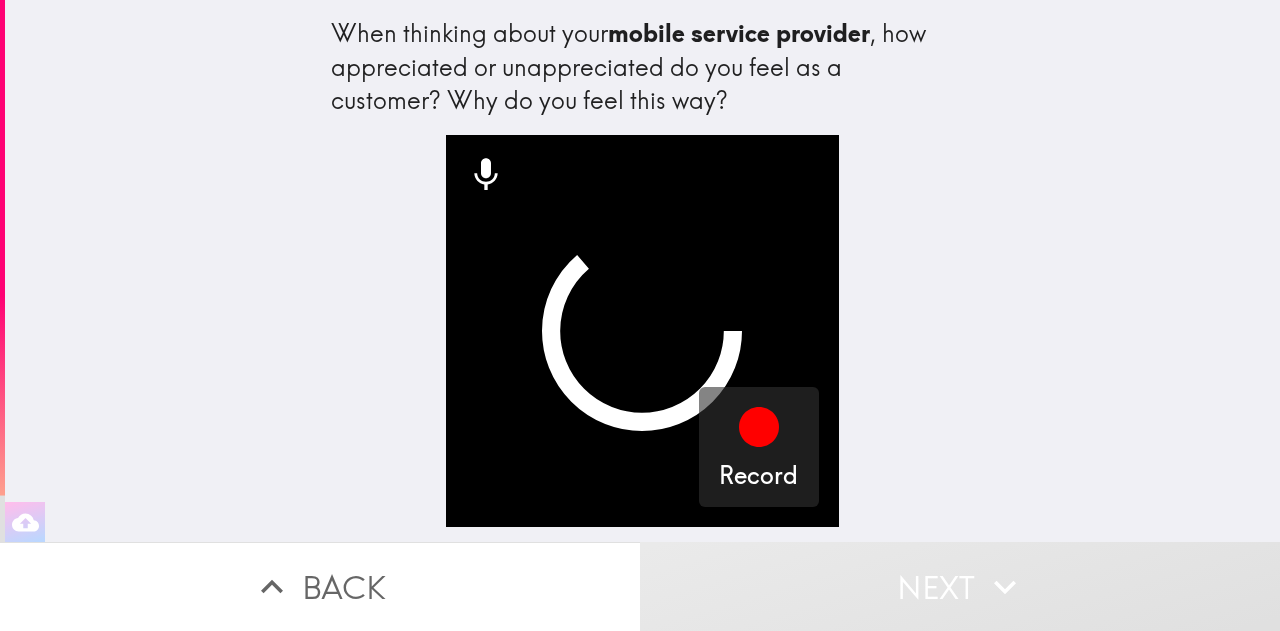 scroll, scrollTop: 0, scrollLeft: 0, axis: both 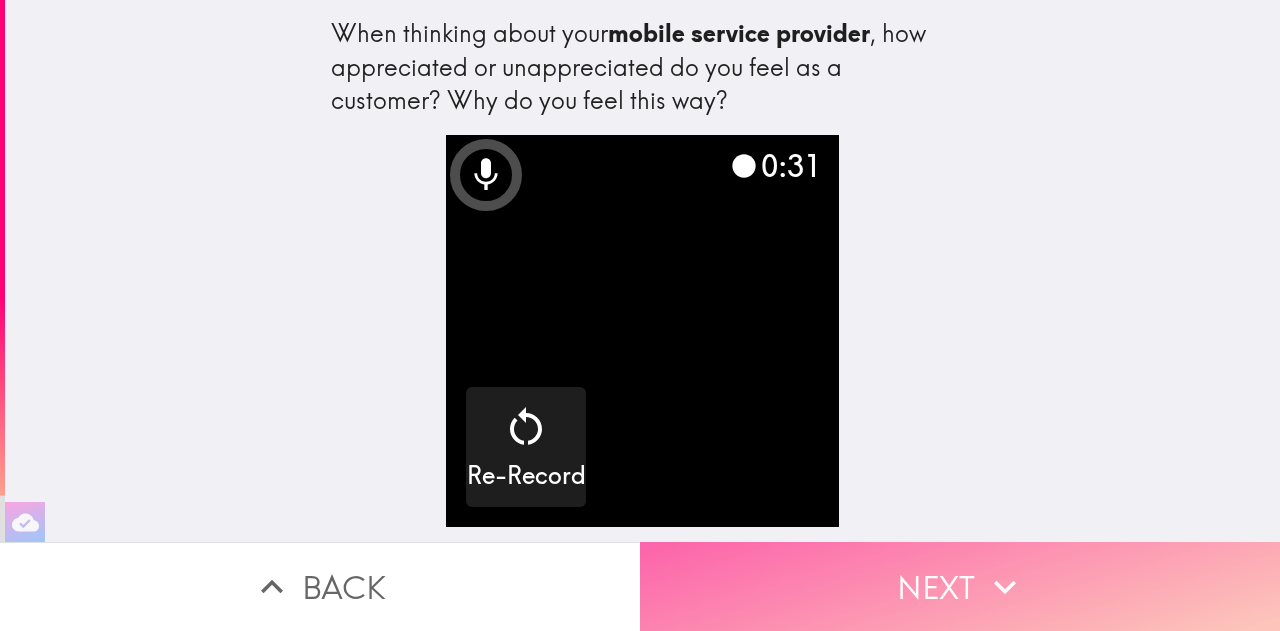 click on "Next" at bounding box center (960, 586) 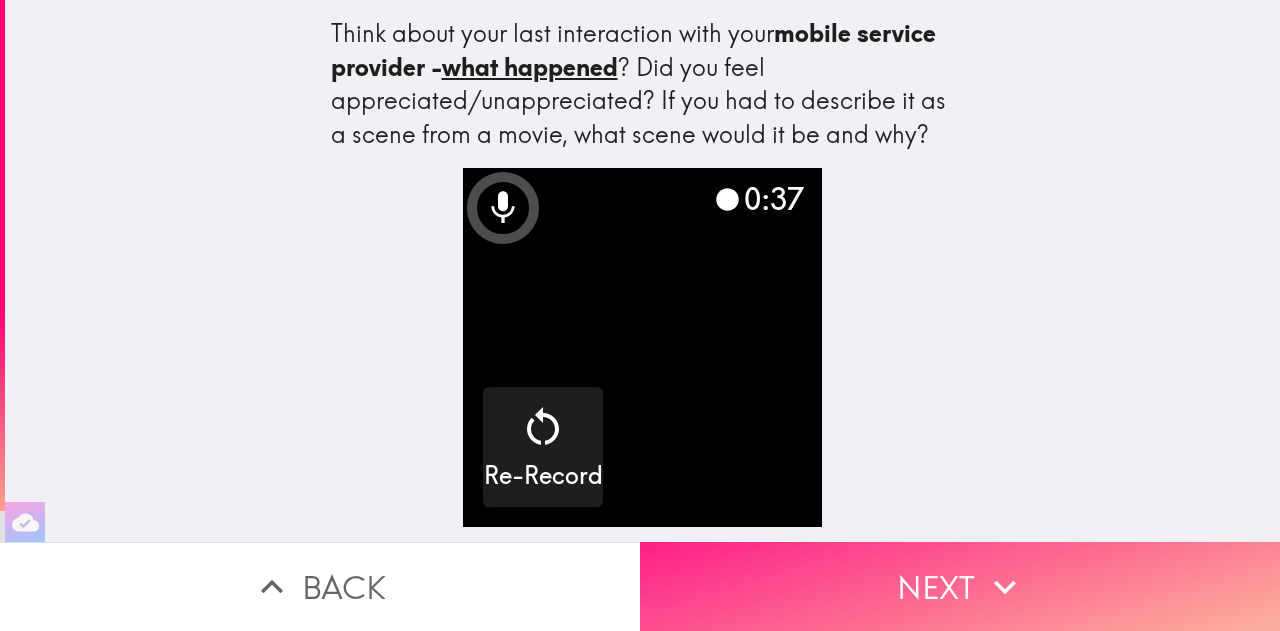 click on "Next" at bounding box center [960, 586] 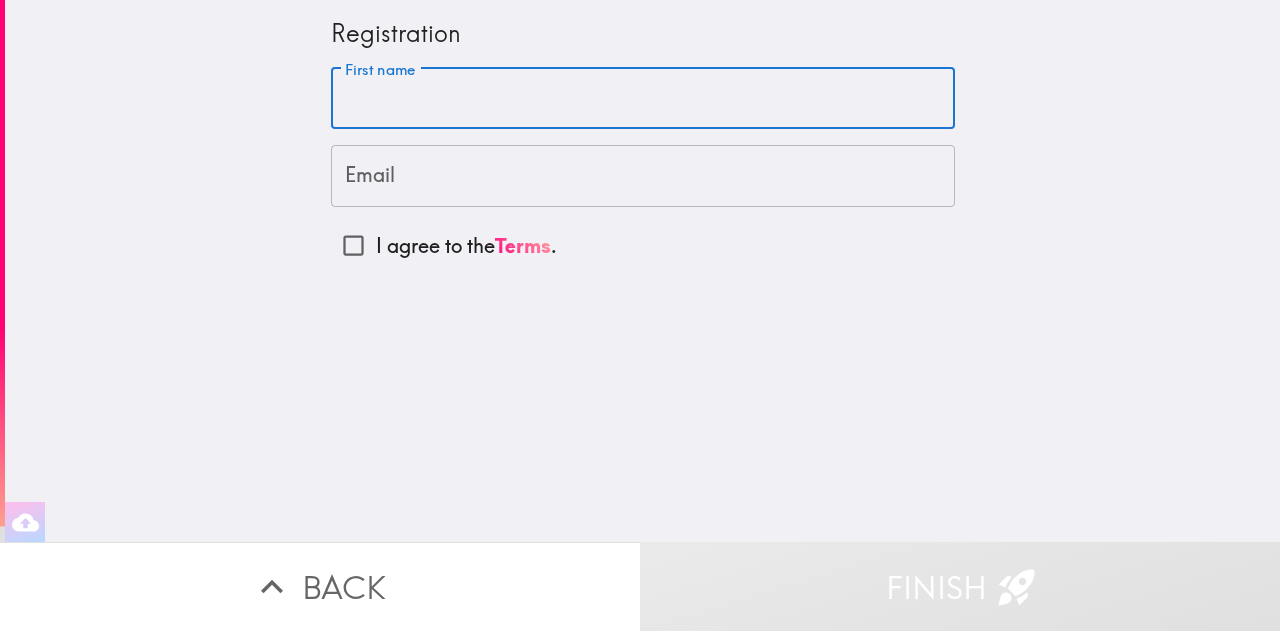click on "First name" at bounding box center [643, 99] 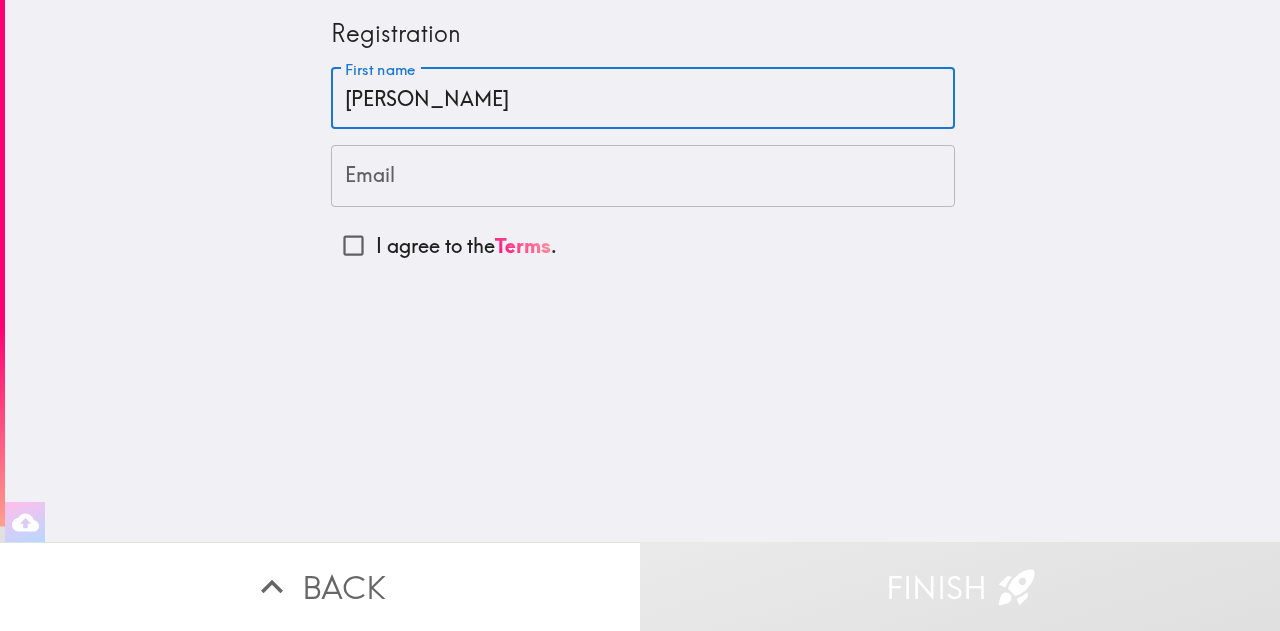 type on "[EMAIL_ADDRESS][DOMAIN_NAME]" 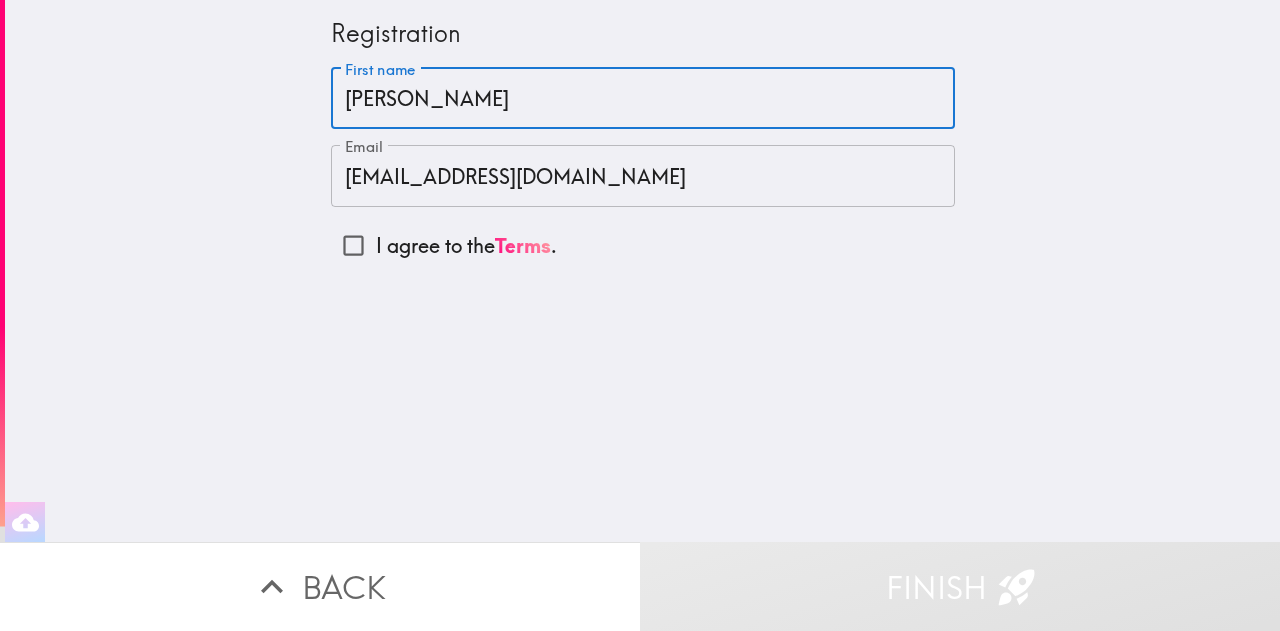 click on "Registration First name [PERSON_NAME] First name Email [EMAIL_ADDRESS][DOMAIN_NAME] Email I agree to the  Terms ." at bounding box center [642, 271] 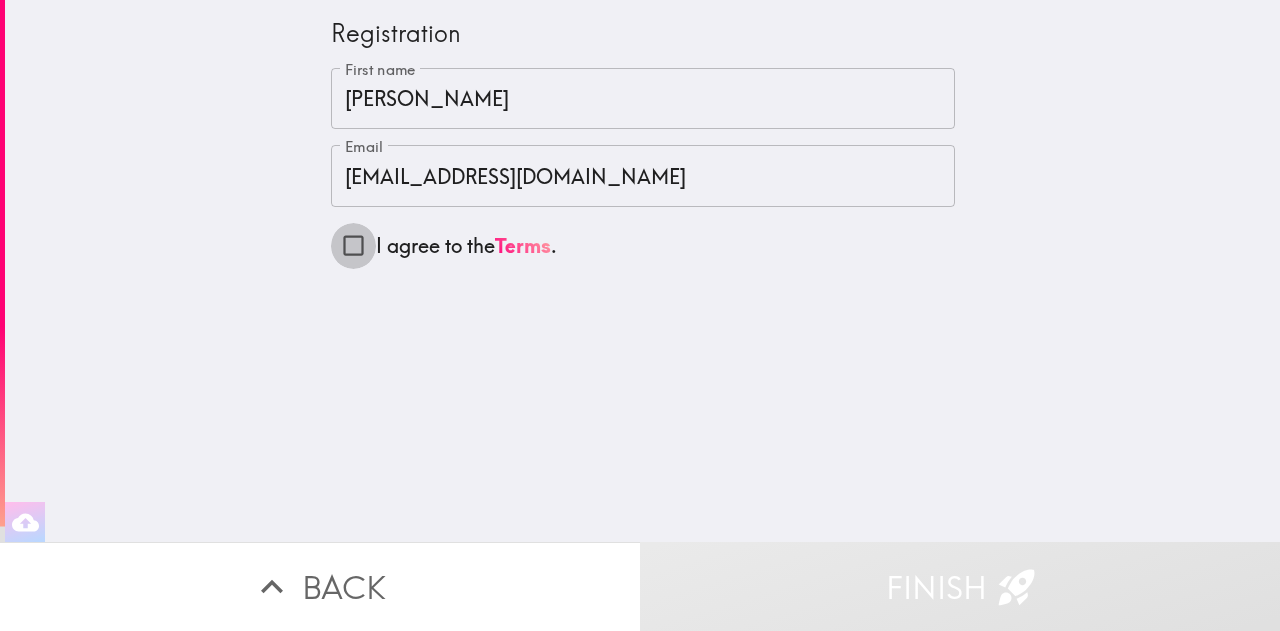 click on "I agree to the  Terms ." at bounding box center (353, 245) 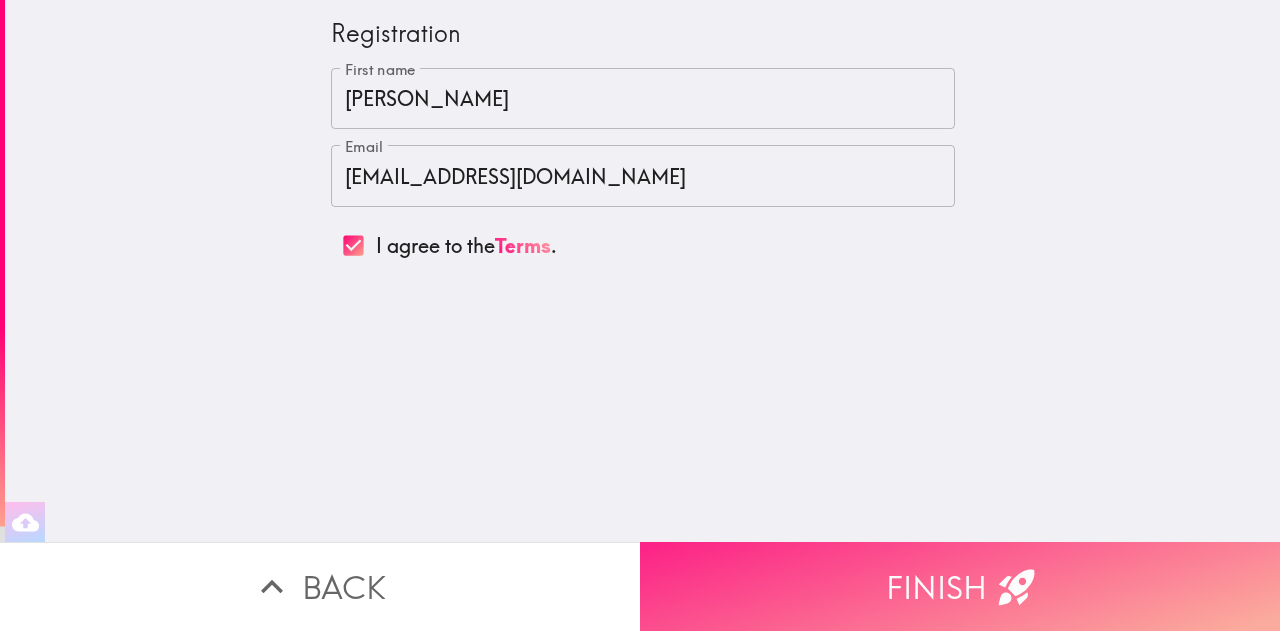 click on "Finish" at bounding box center [960, 586] 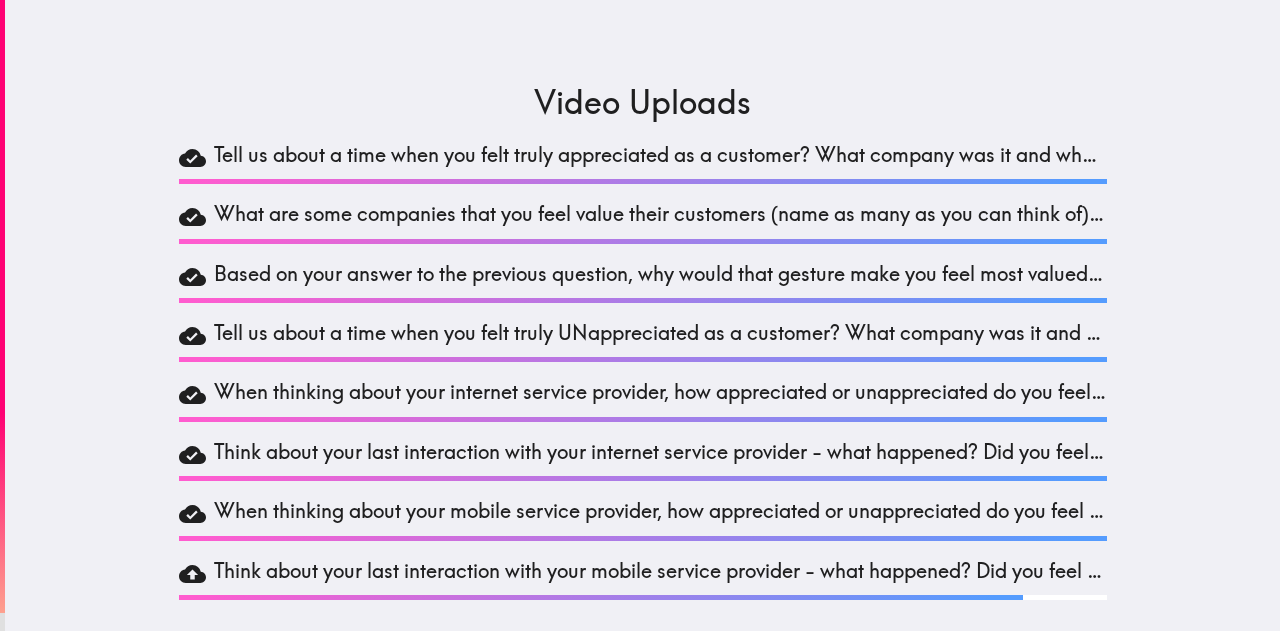 click on "Video Uploads Tell us about a time when you felt truly appreciated as a customer? What company was it and what did they do to make you feel appreciated? How did this change the way you felt about that company moving forward, if at all? What are some companies that you feel value their customers (name as many as you can think of)? What do they do to make you feel that way? Based on your answer to the previous question, why would that gesture make you feel most valued as a customer? Tell us about a time when you felt truly UNappreciated as a customer? What company was it and what did they do to make you feel UNappreciated? How did this change the way you felt about that company moving forward, if at all? When thinking about your internet service provider, how appreciated or unappreciated do you feel as a customer? Why do you feel this way? When thinking about your mobile service provider, how appreciated or unappreciated do you feel as a customer? Why do you feel this way?" at bounding box center (642, 315) 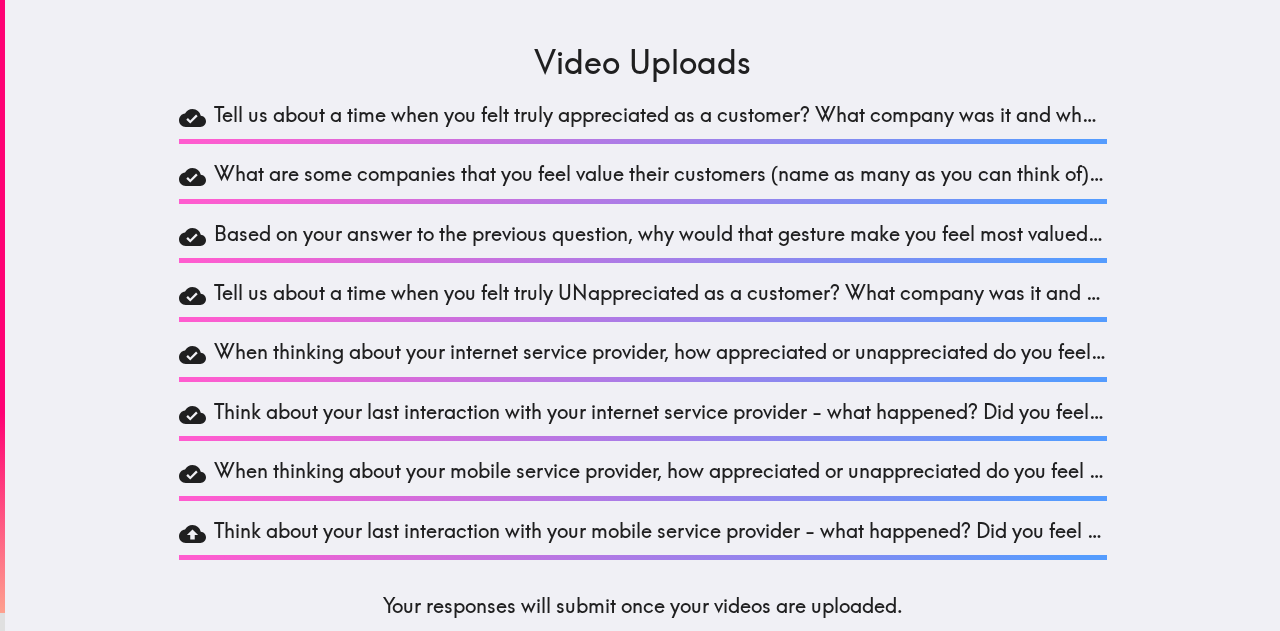 scroll, scrollTop: 57, scrollLeft: 0, axis: vertical 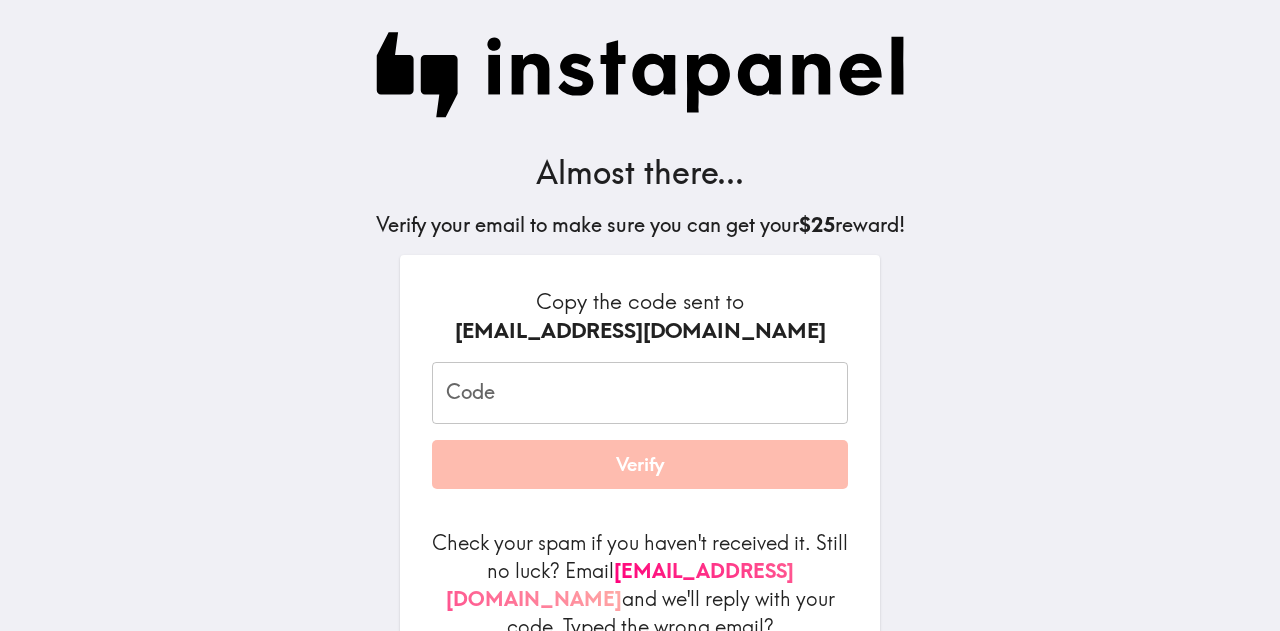 click on "Code" at bounding box center [640, 393] 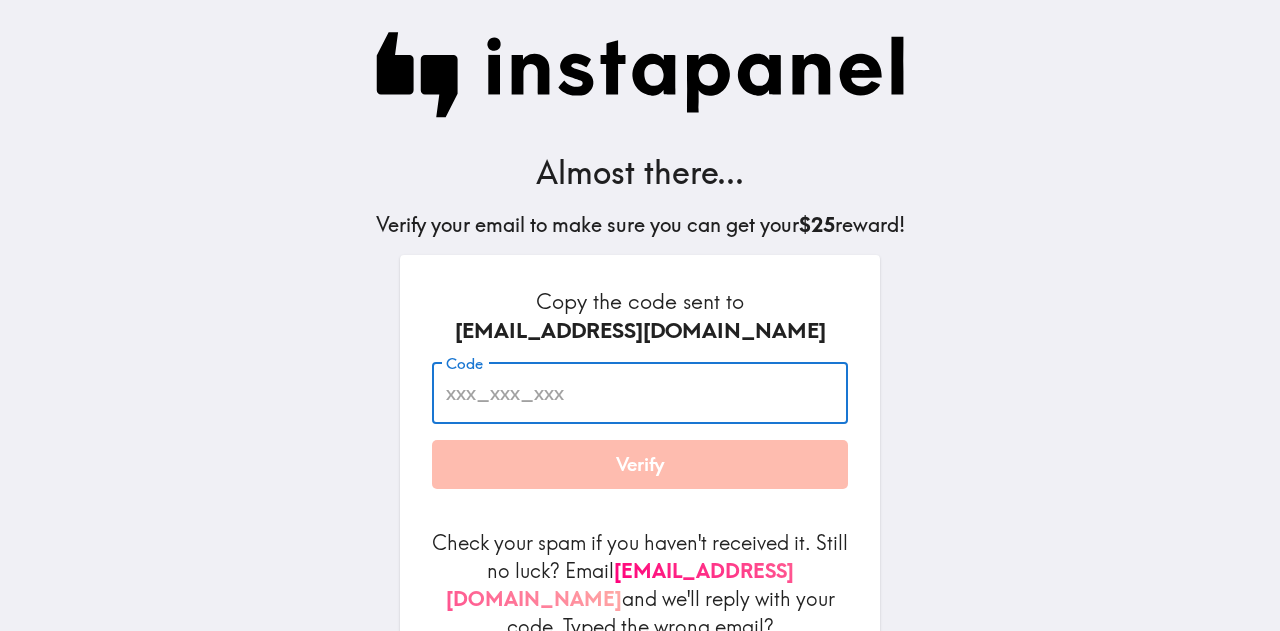paste on "fYL_eY5_UKL" 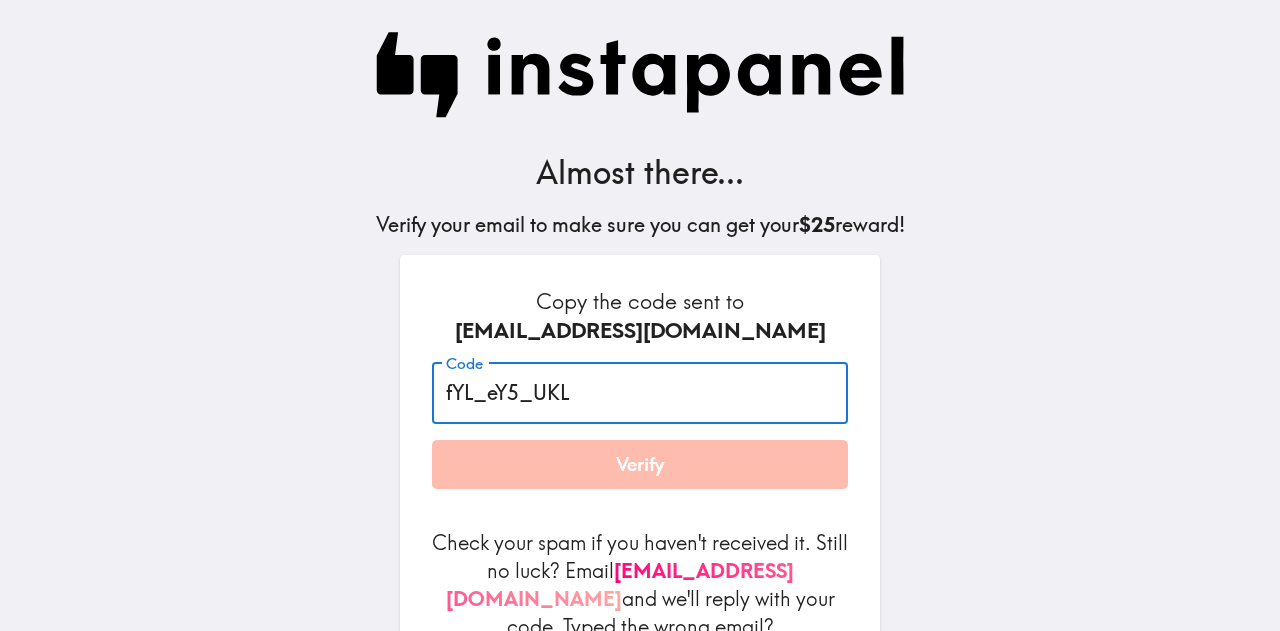 type on "fYL_eY5_UKL" 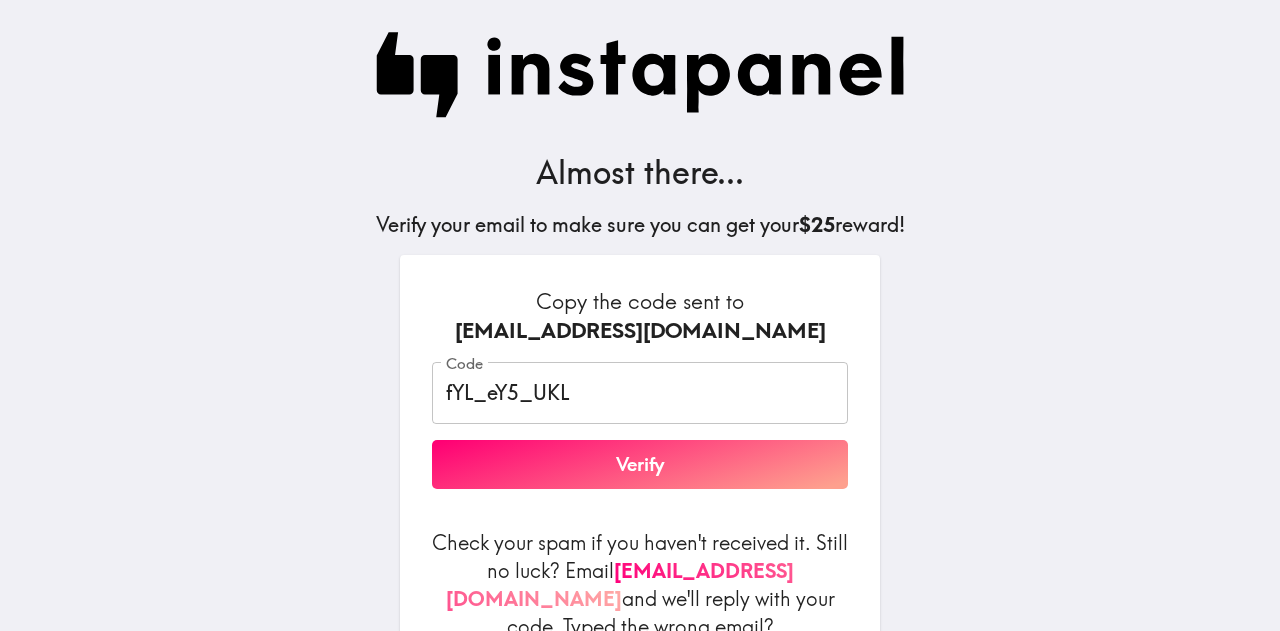 click on "Verify" at bounding box center [640, 465] 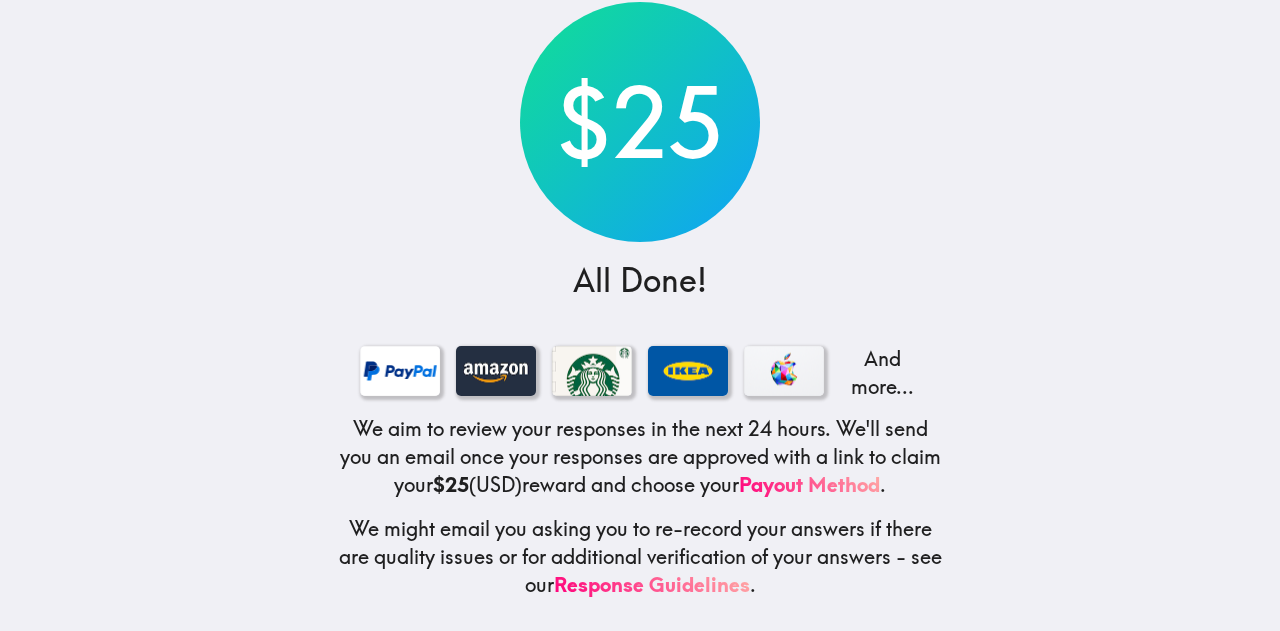 scroll, scrollTop: 140, scrollLeft: 0, axis: vertical 